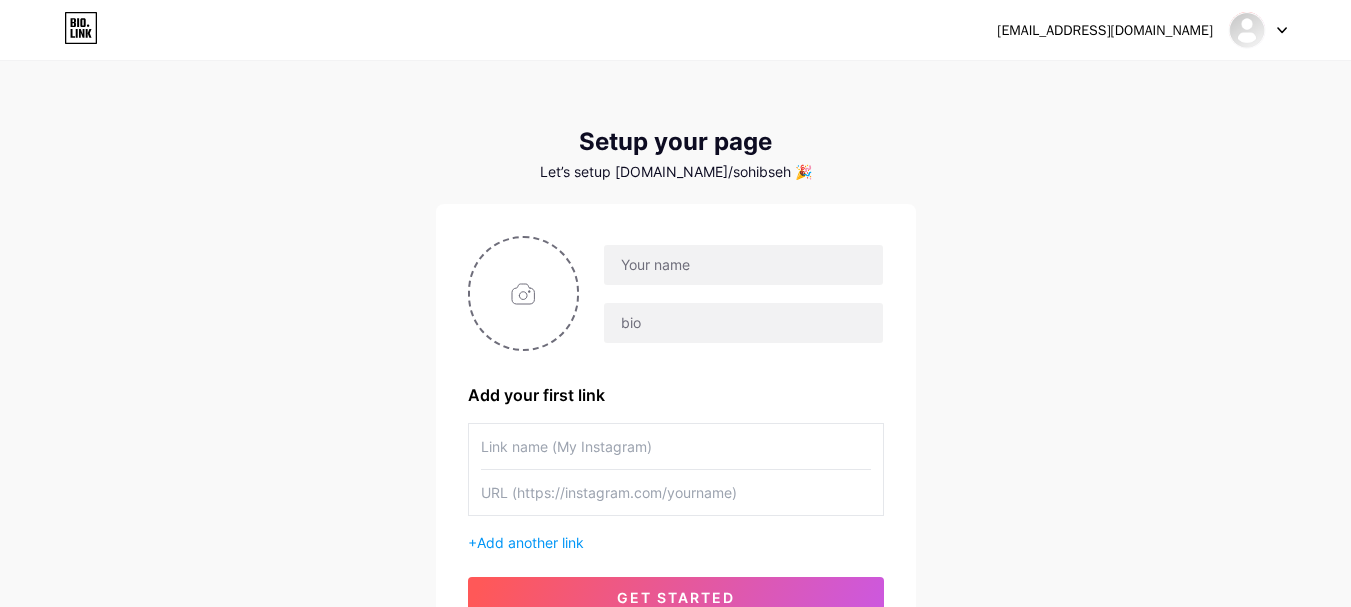 scroll, scrollTop: 0, scrollLeft: 0, axis: both 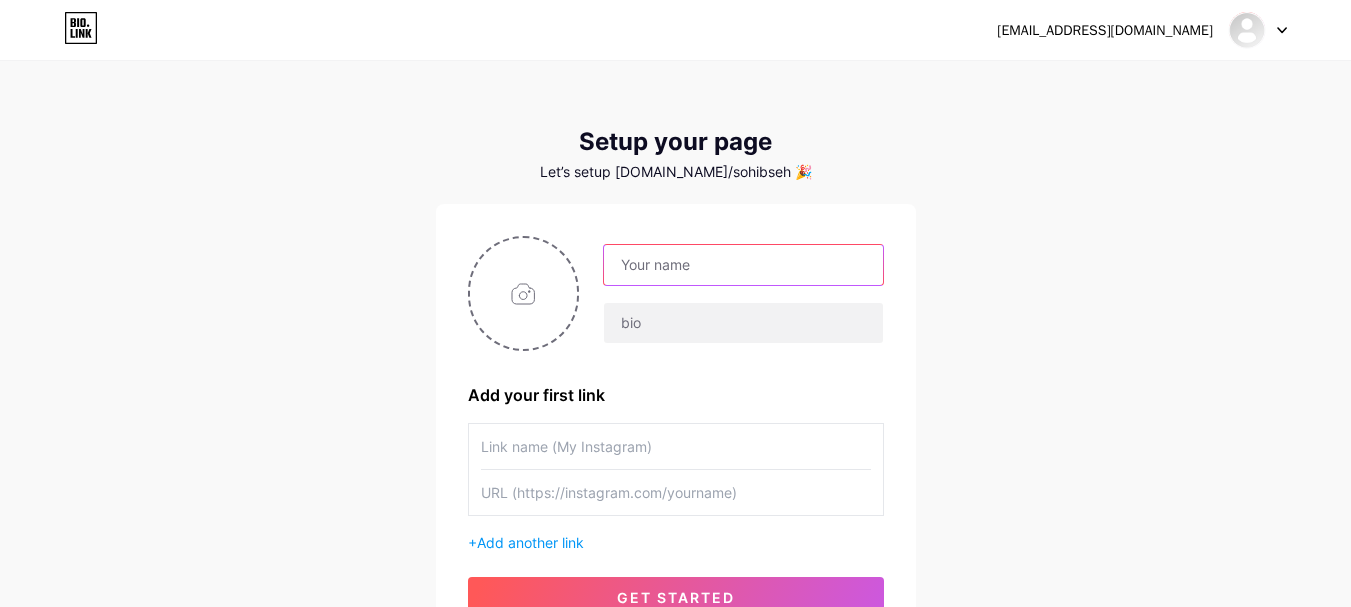 drag, startPoint x: 705, startPoint y: 262, endPoint x: 714, endPoint y: 269, distance: 11.401754 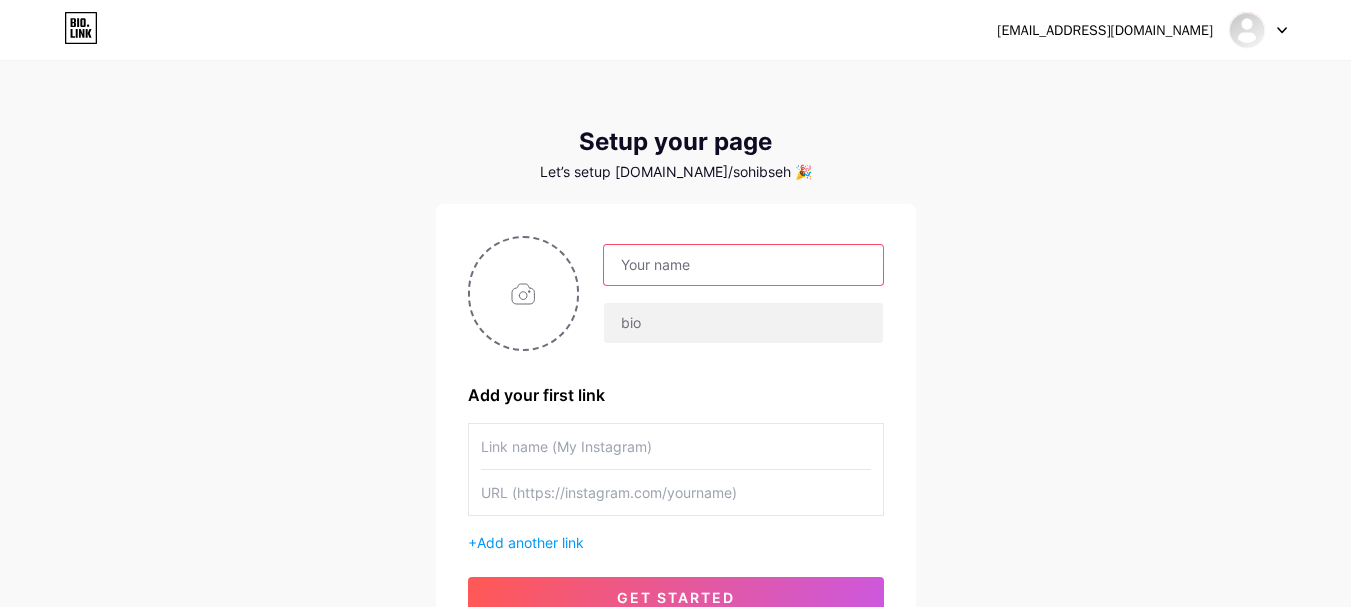 click at bounding box center [743, 265] 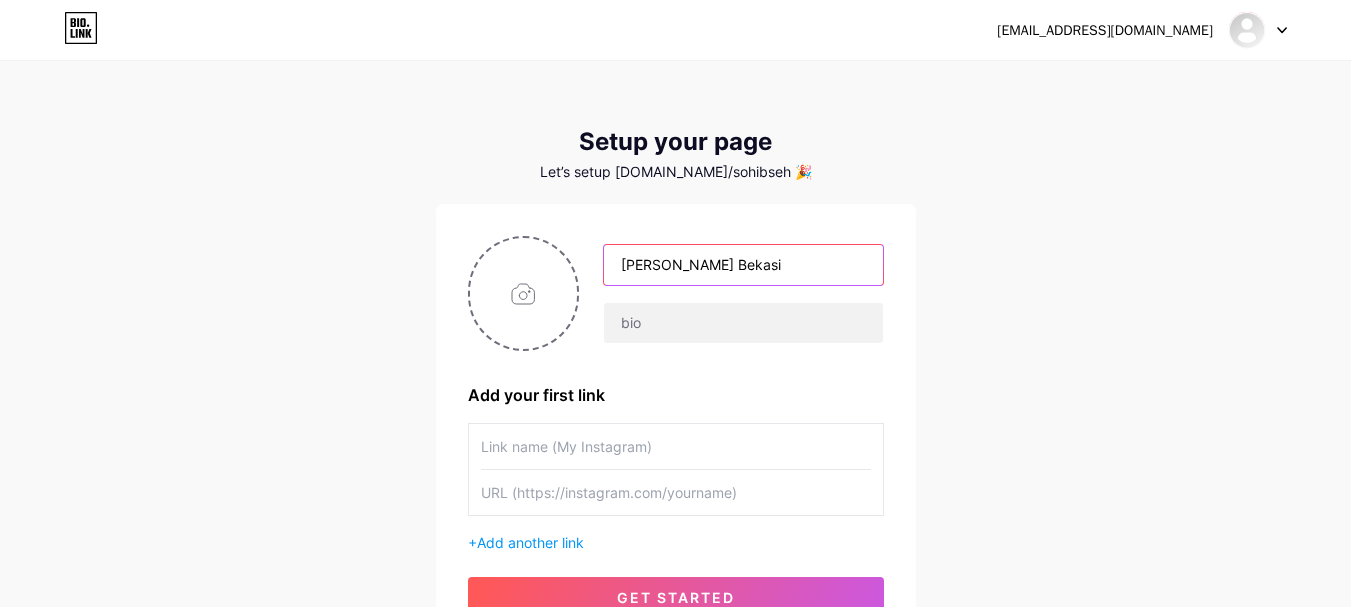 scroll, scrollTop: 100, scrollLeft: 0, axis: vertical 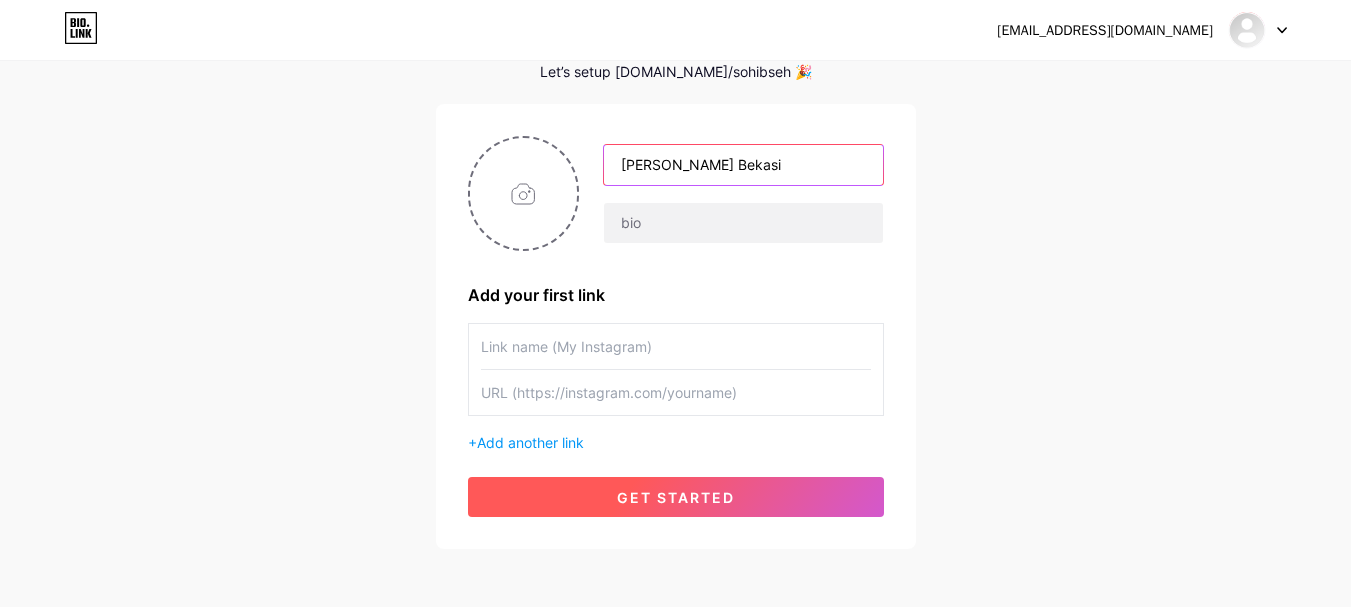 type on "[PERSON_NAME] Bekasi" 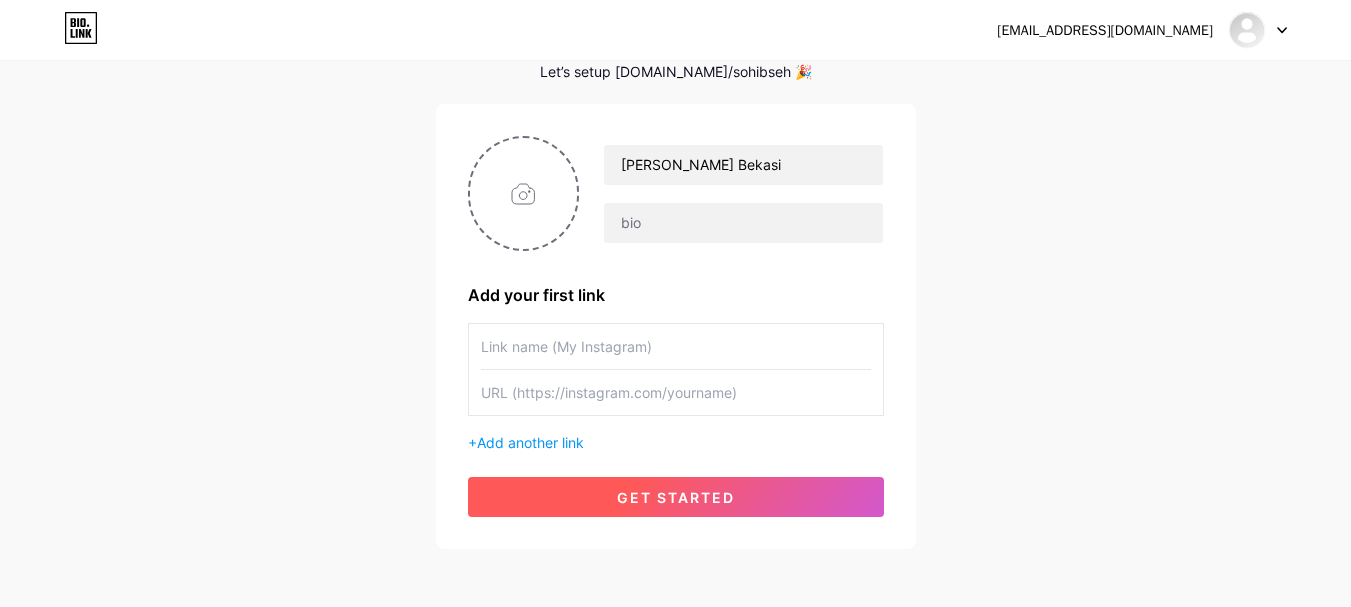 click on "get started" at bounding box center (676, 497) 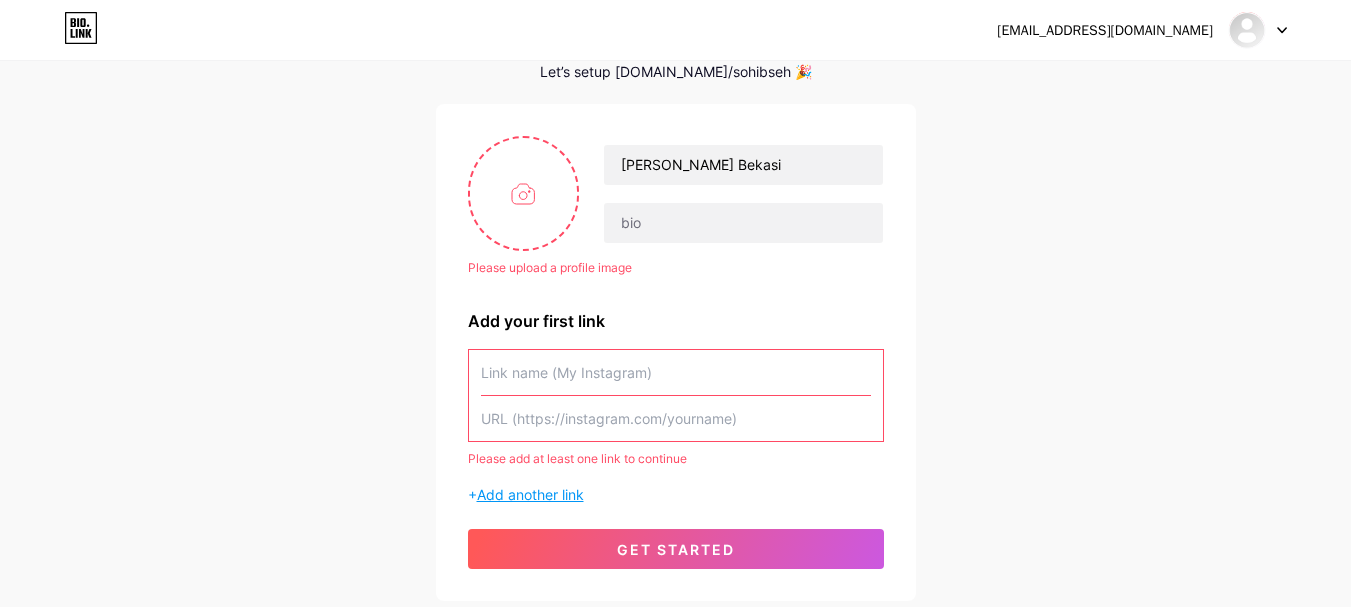 scroll, scrollTop: 0, scrollLeft: 0, axis: both 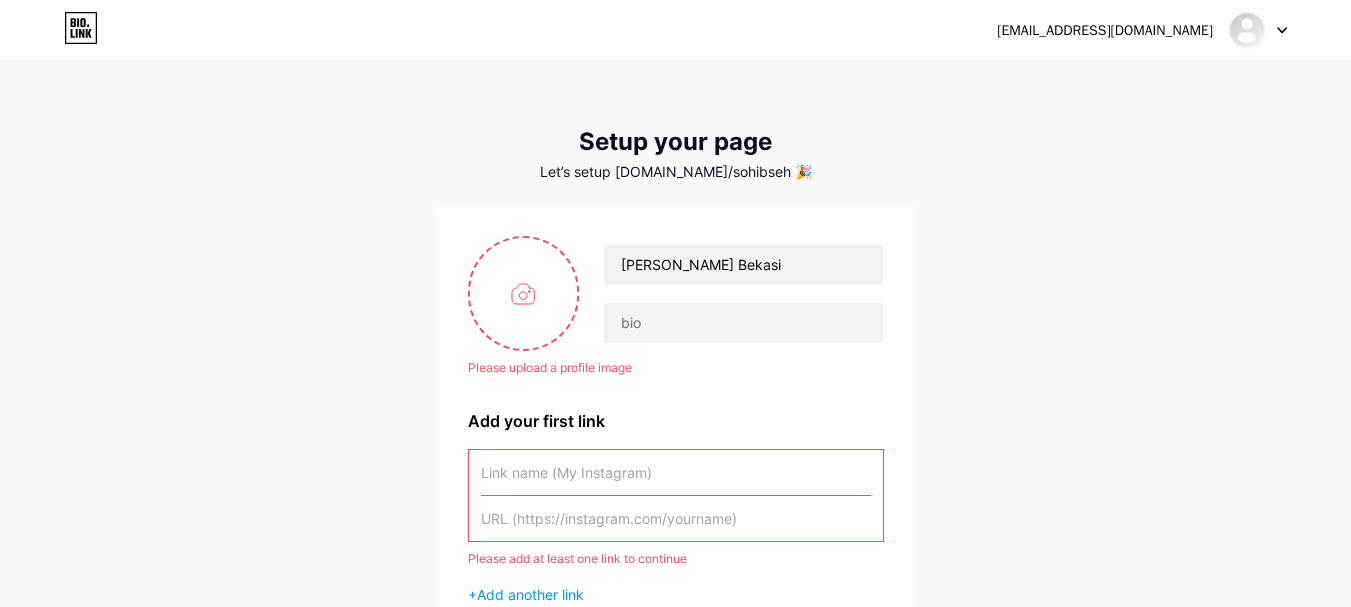 click on "Please upload a profile image   [PERSON_NAME] Bekasi       Please upload a profile image   Add your first link         Please add at least one link to continue
+  Add another link     get started" at bounding box center [676, 452] 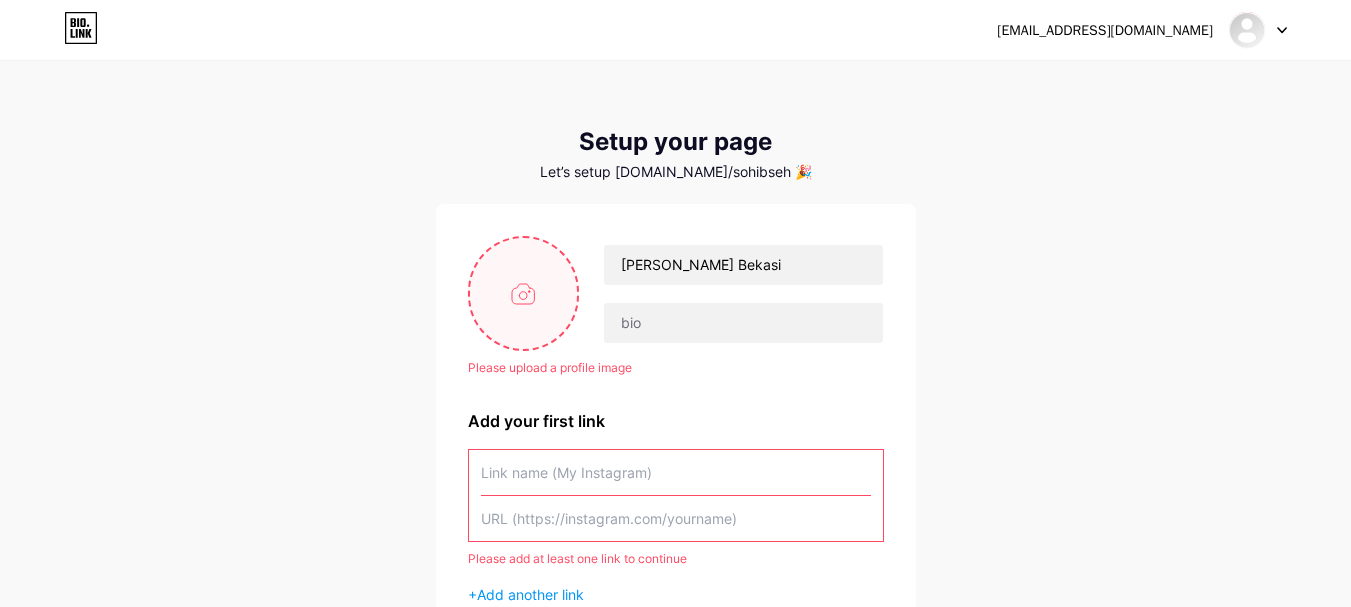 click at bounding box center [524, 293] 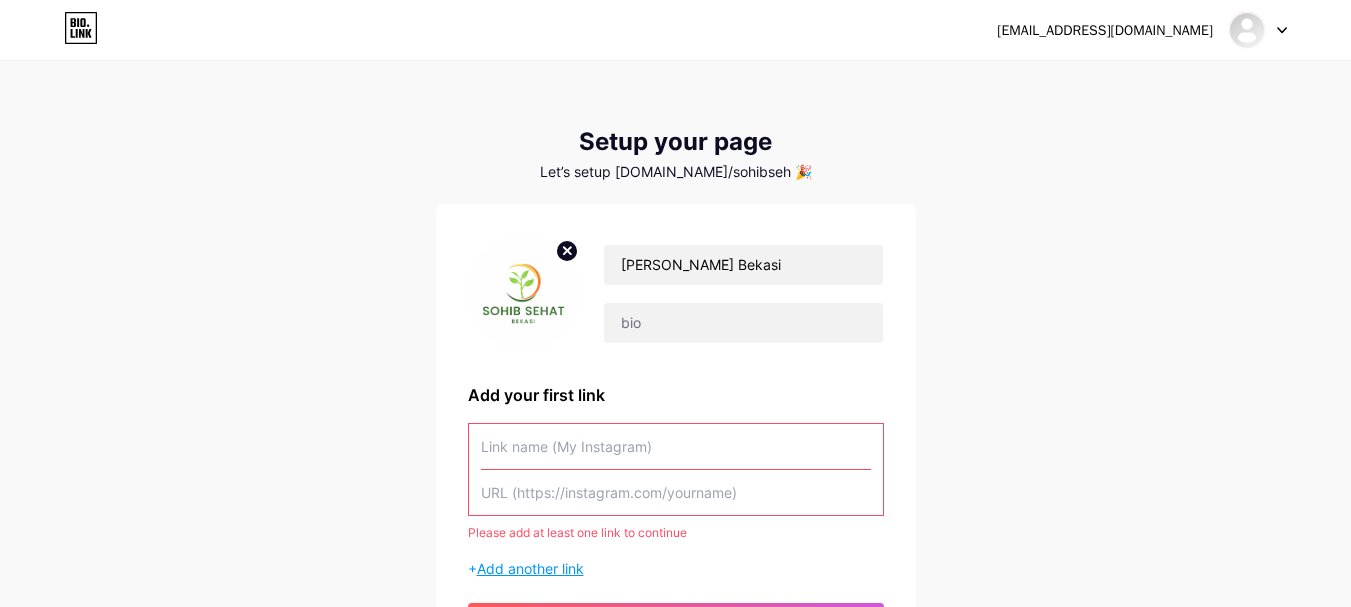 click on "Add another link" at bounding box center [530, 568] 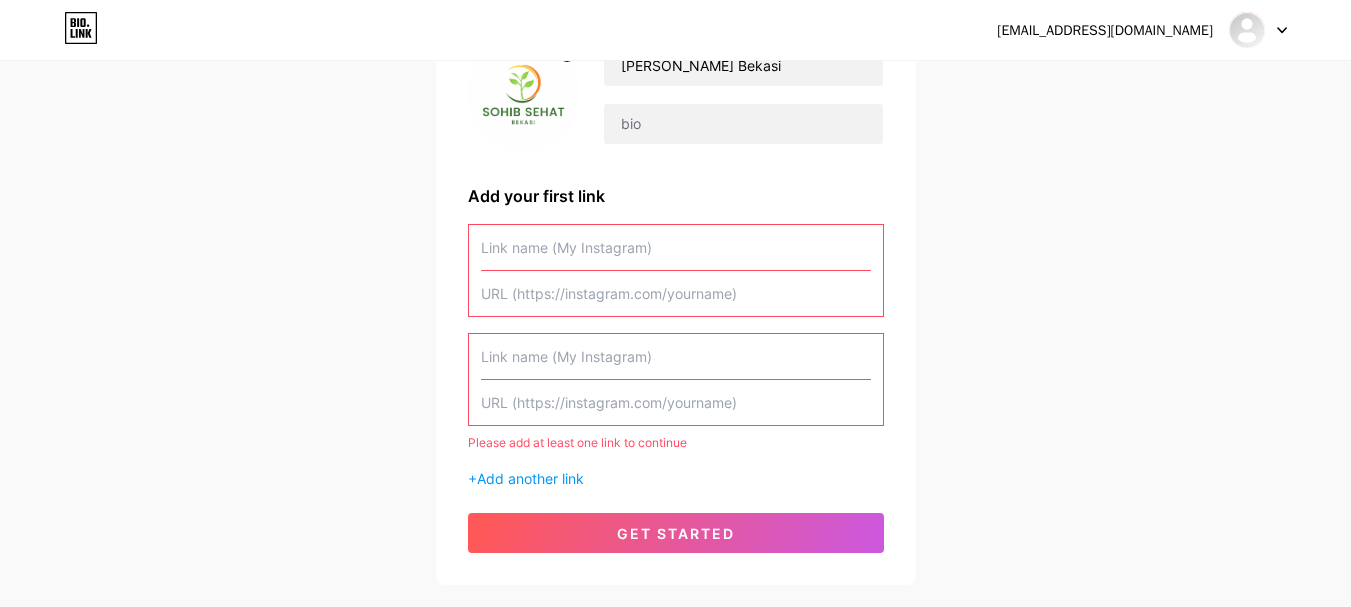 scroll, scrollTop: 200, scrollLeft: 0, axis: vertical 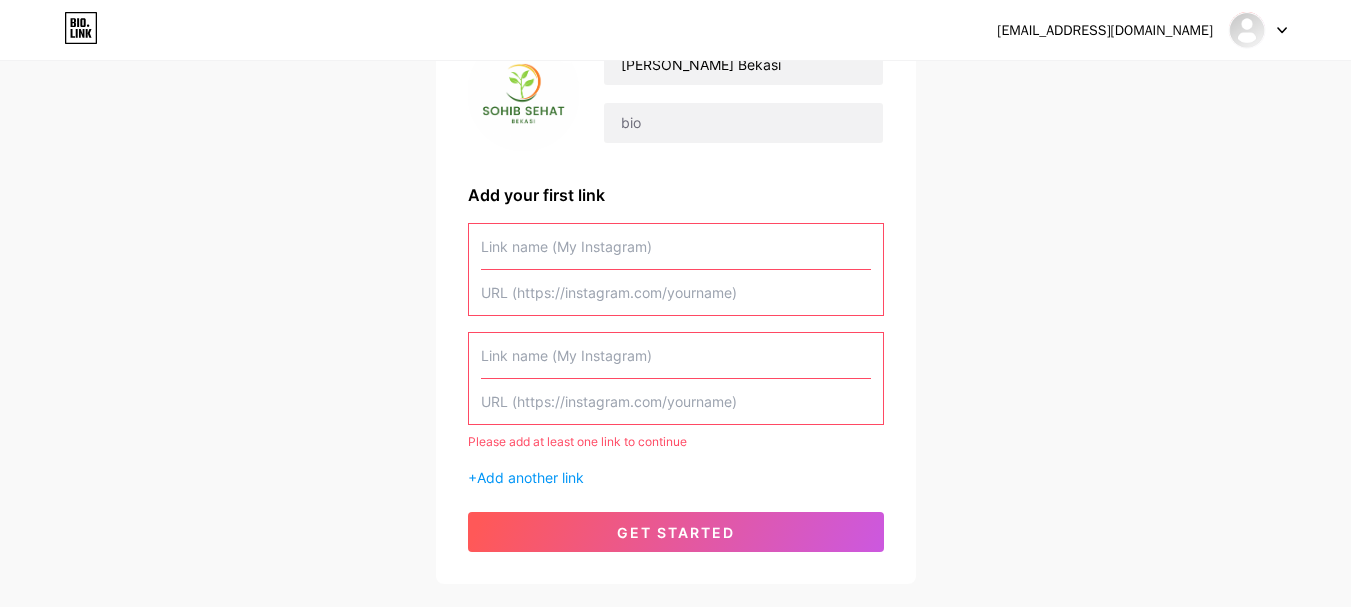 click at bounding box center [676, 246] 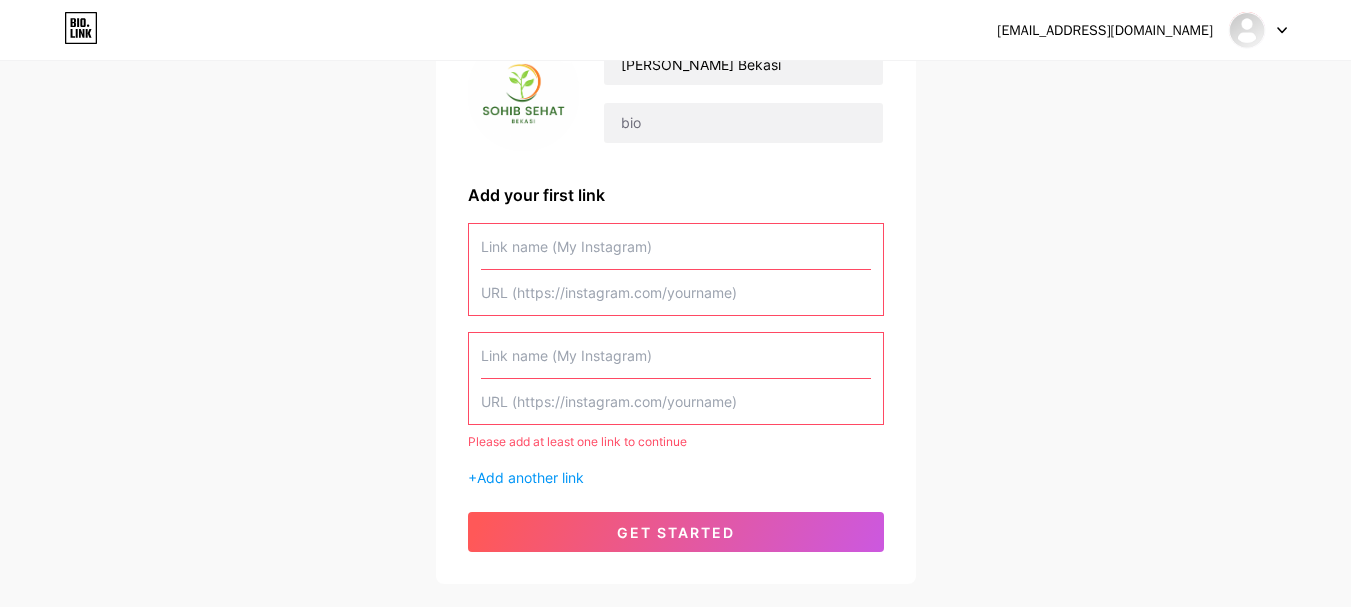 type on "L" 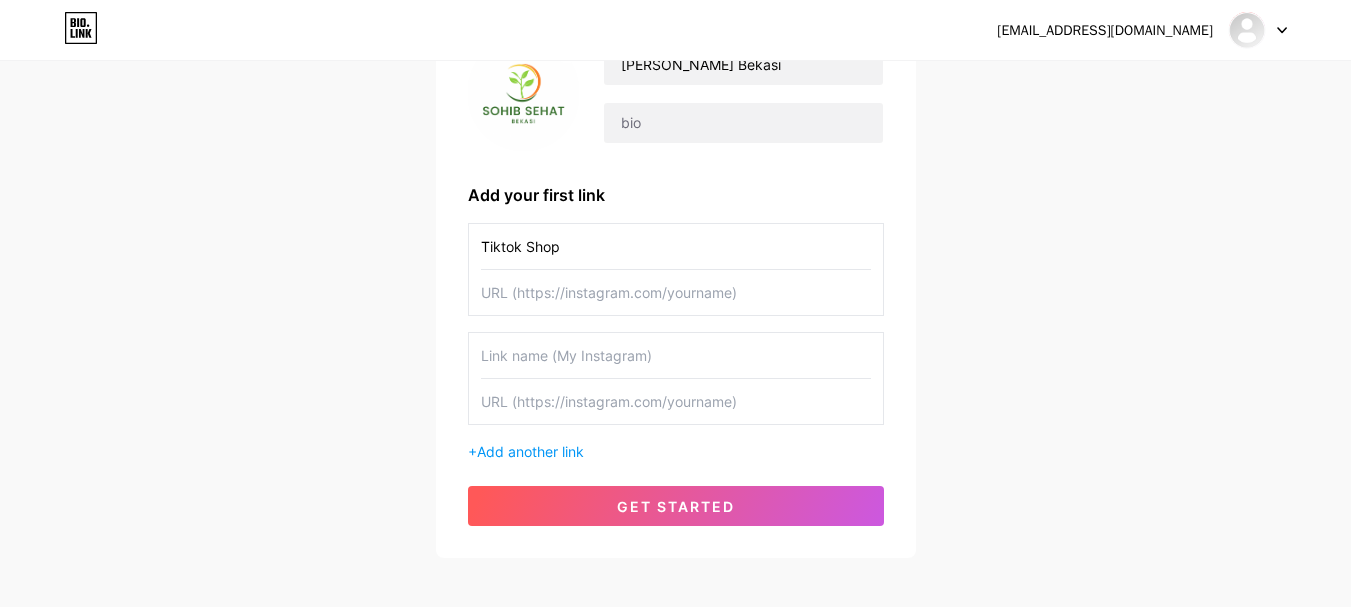 type on "Tiktok Shop" 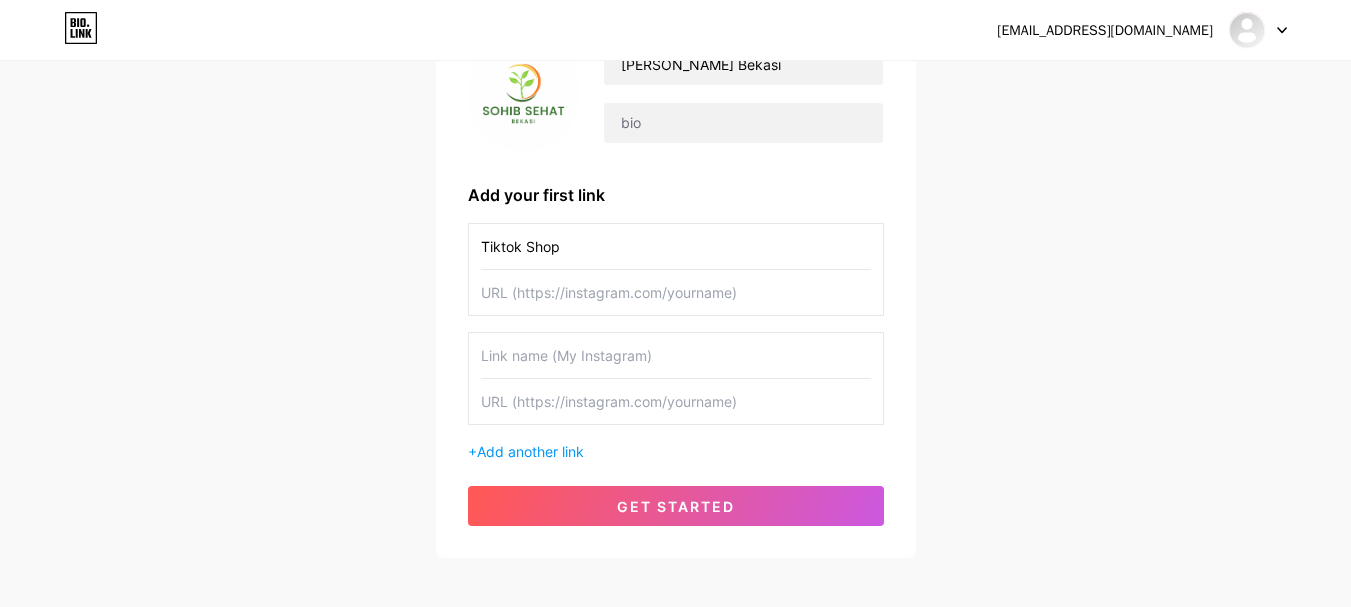 click at bounding box center [676, 292] 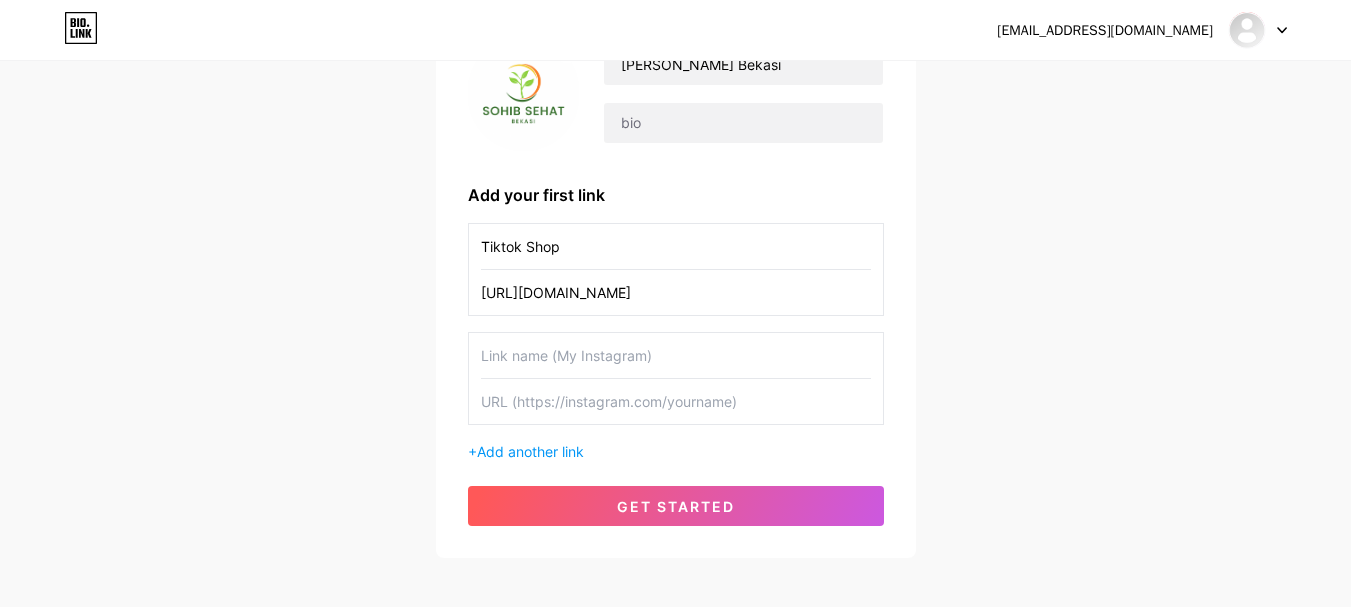 type on "[URL][DOMAIN_NAME]" 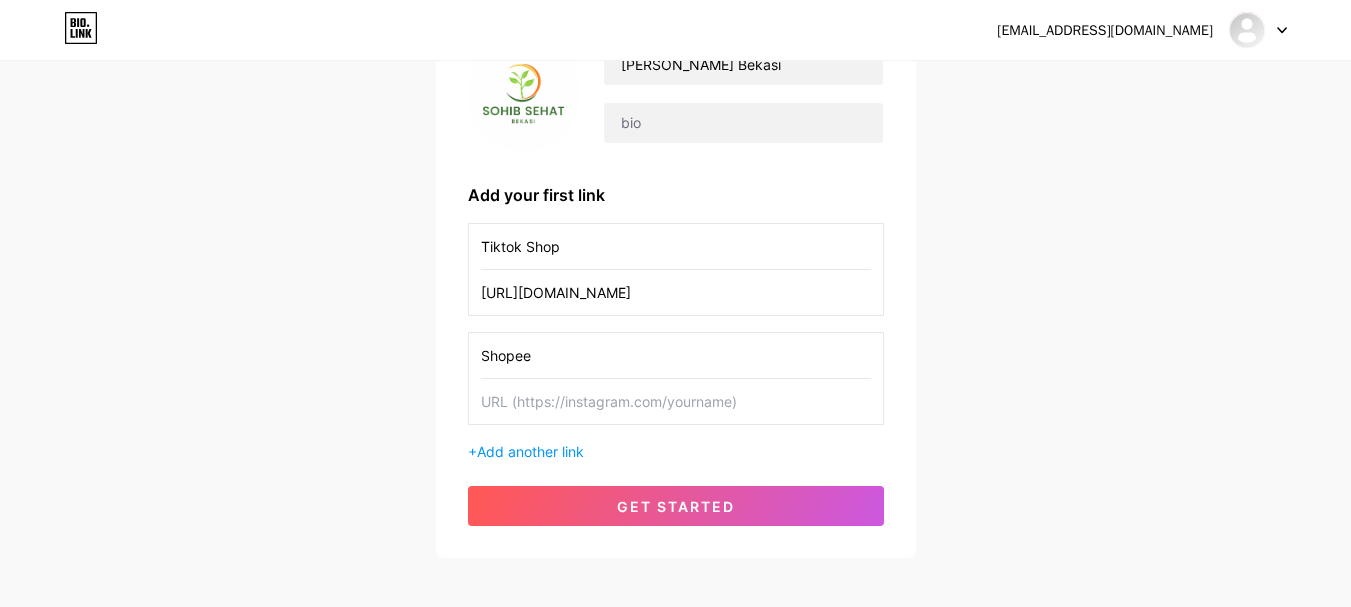 type on "Shopee" 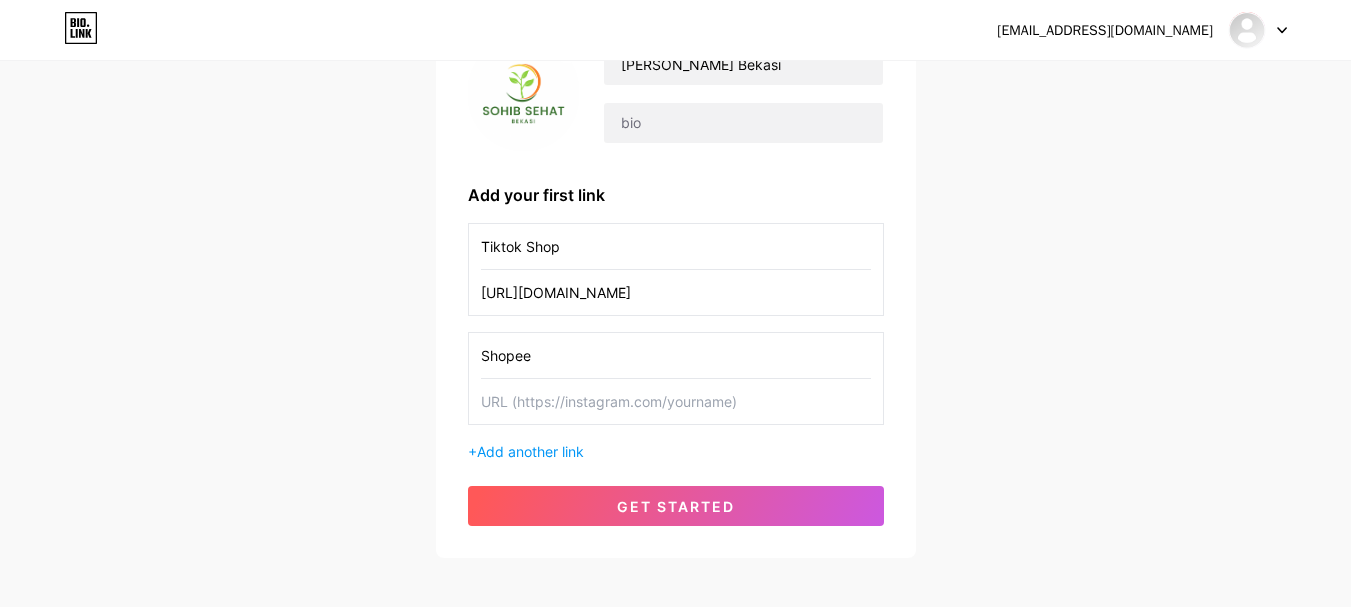 click at bounding box center (676, 401) 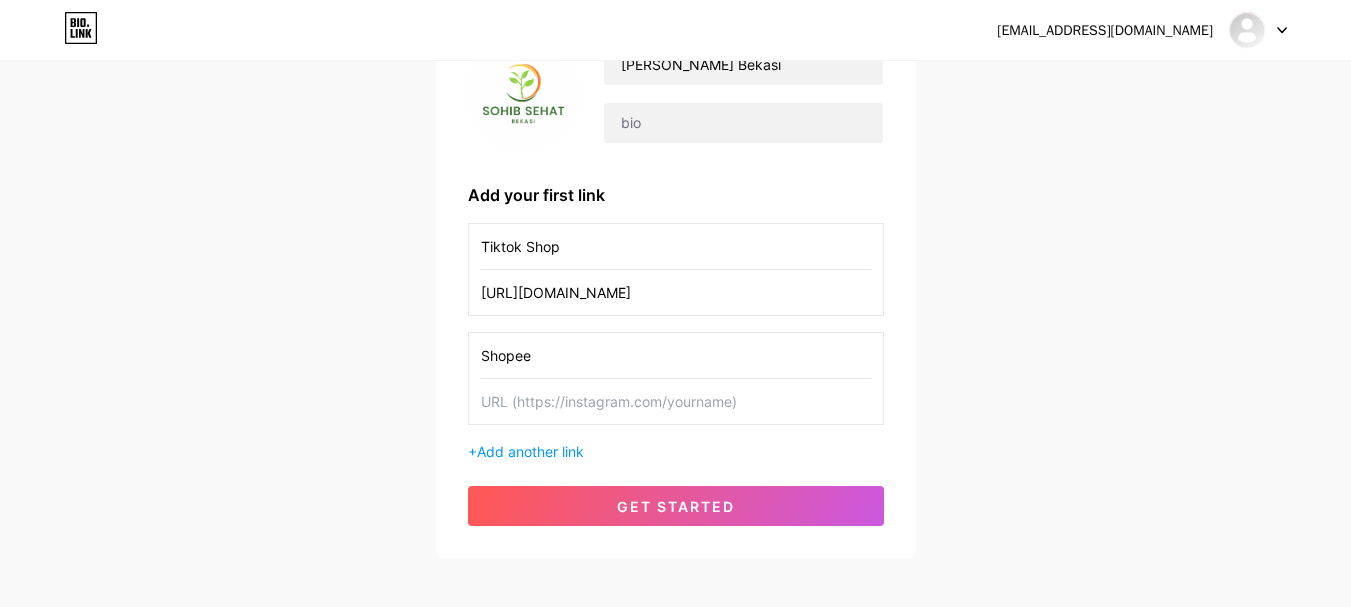 paste on "[URL][DOMAIN_NAME]" 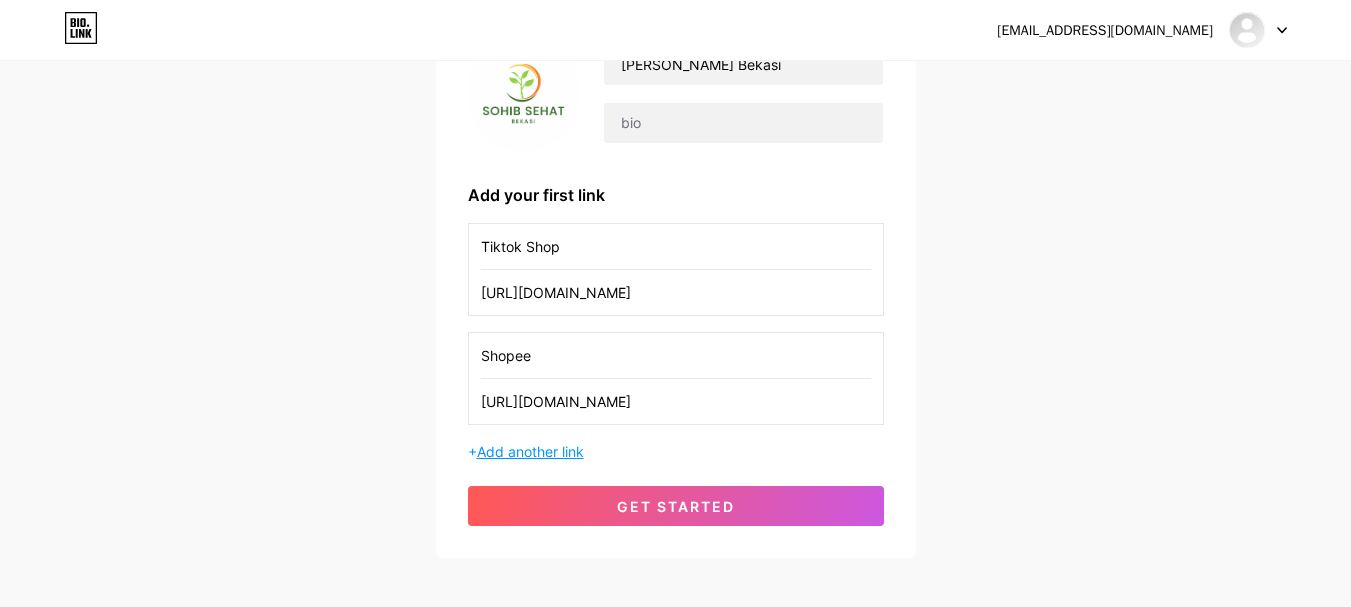 type on "[URL][DOMAIN_NAME]" 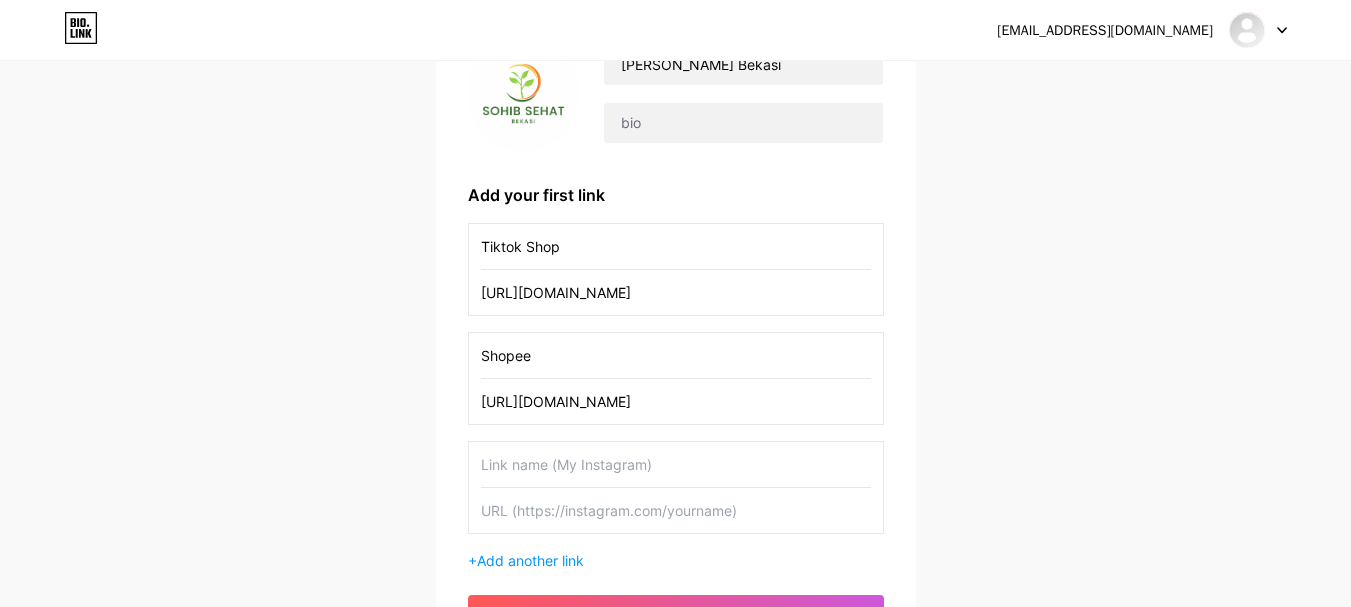click at bounding box center (676, 464) 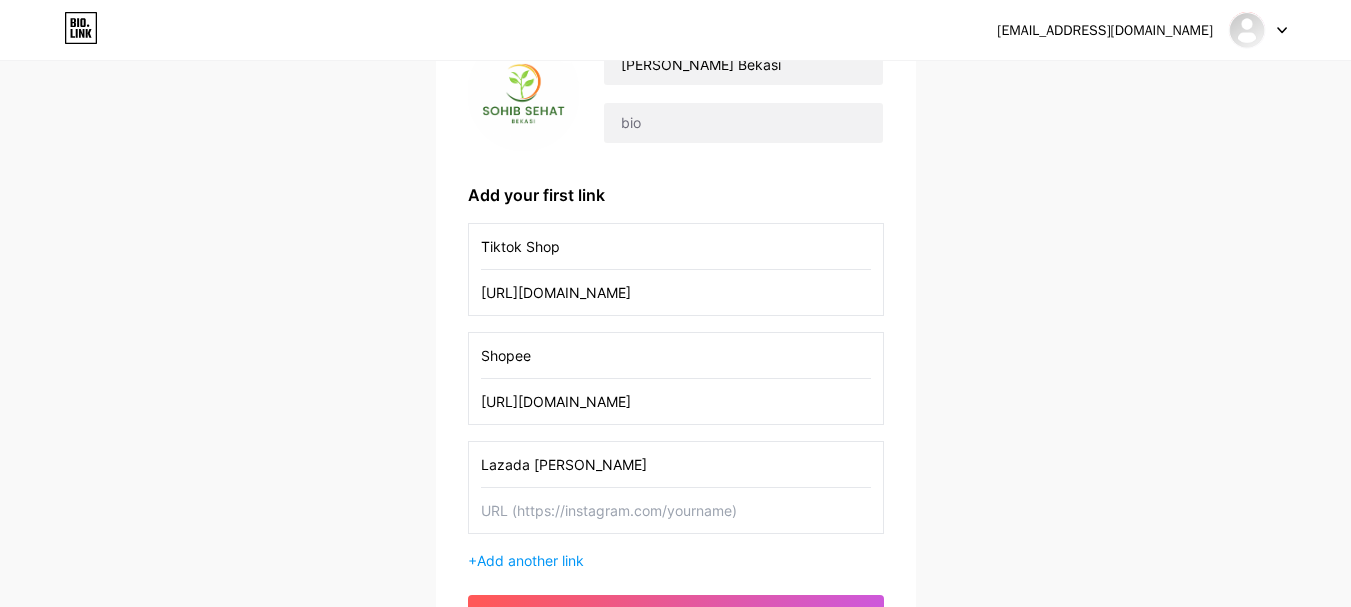 type on "Lazada [PERSON_NAME]" 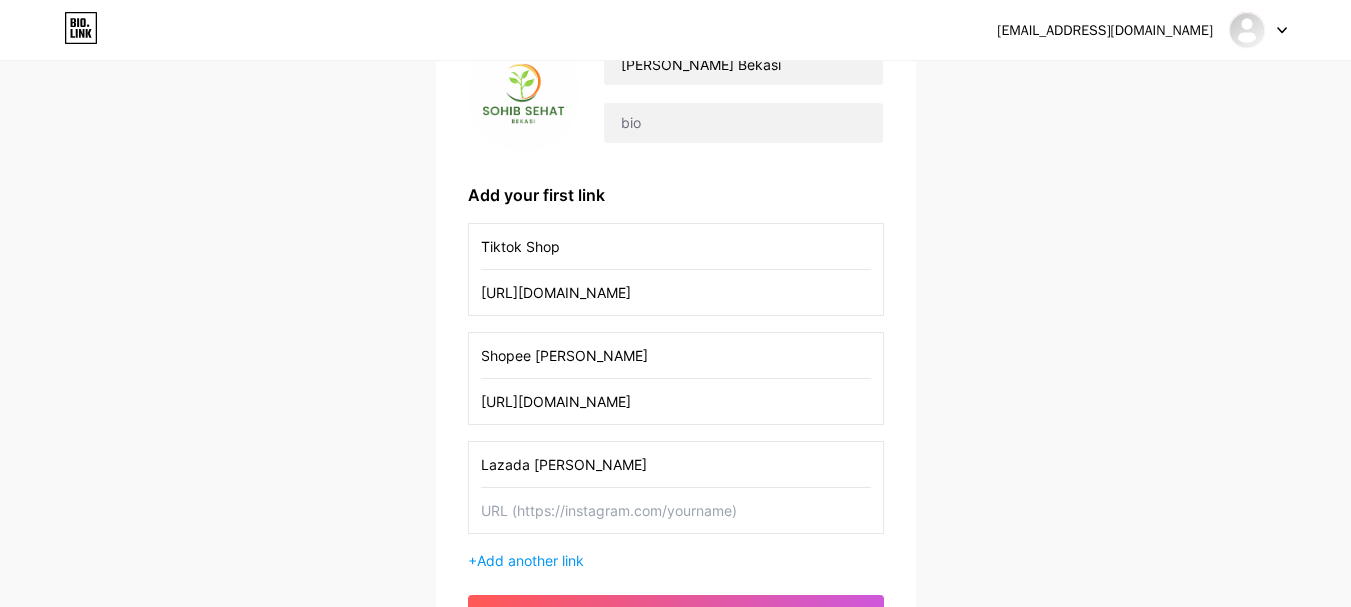 type on "Shopee [PERSON_NAME]" 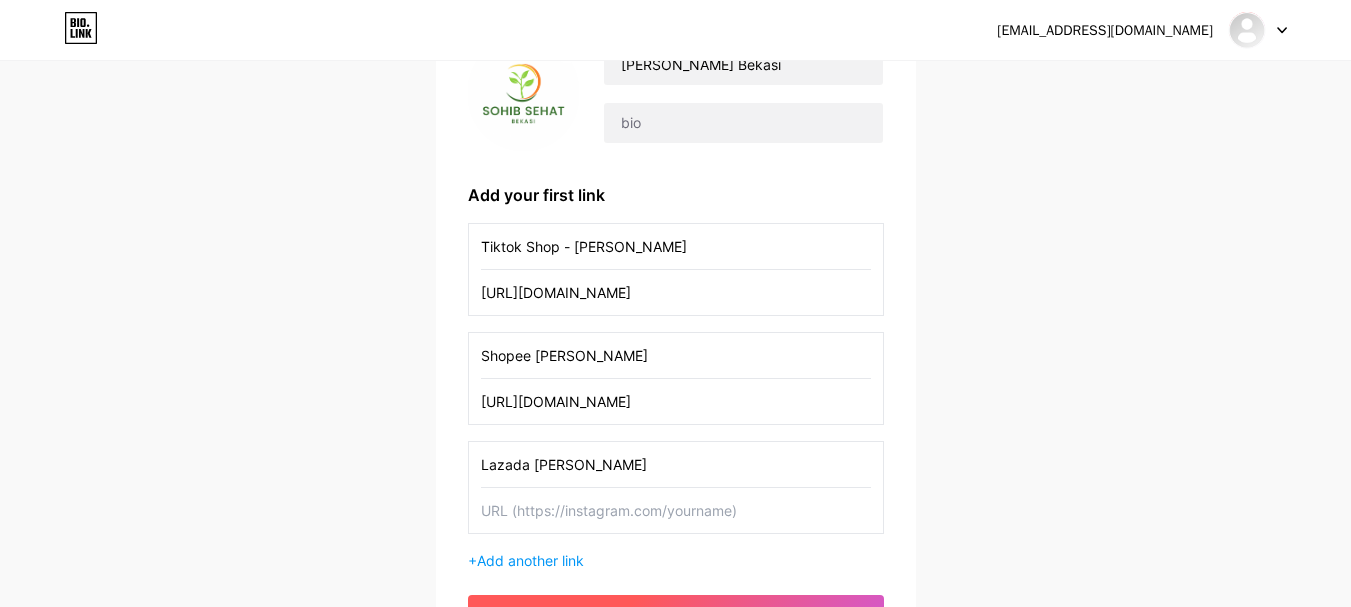 type on "Tiktok Shop - [PERSON_NAME]" 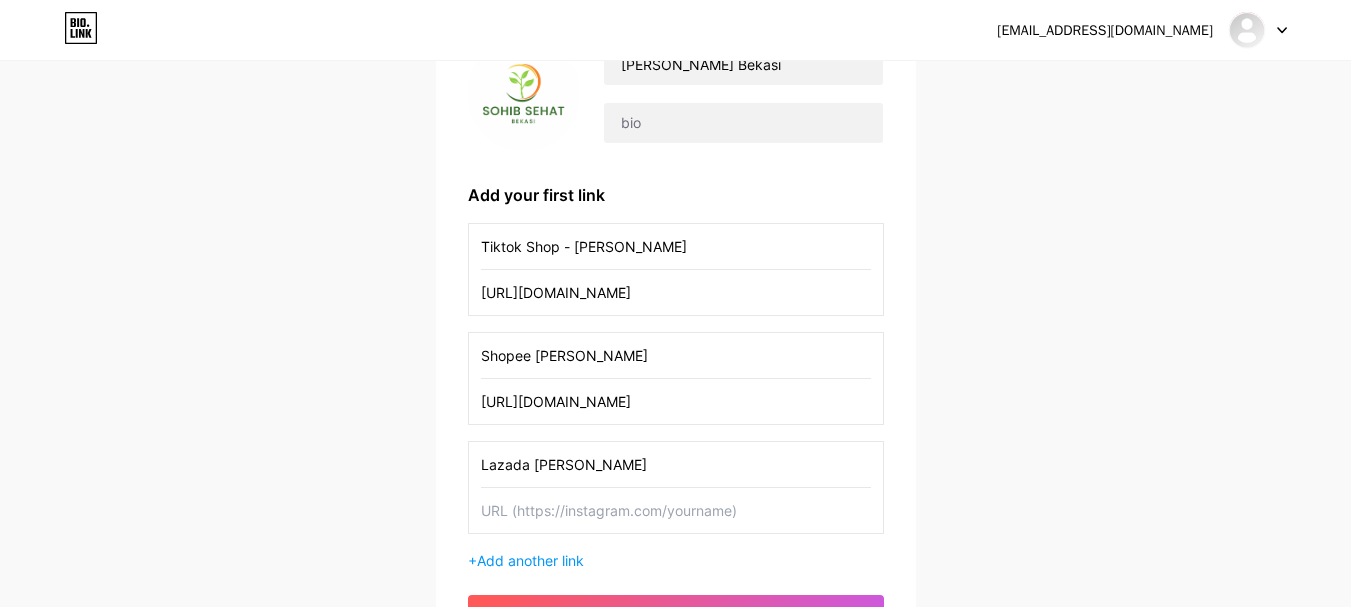 drag, startPoint x: 601, startPoint y: 535, endPoint x: 593, endPoint y: 518, distance: 18.788294 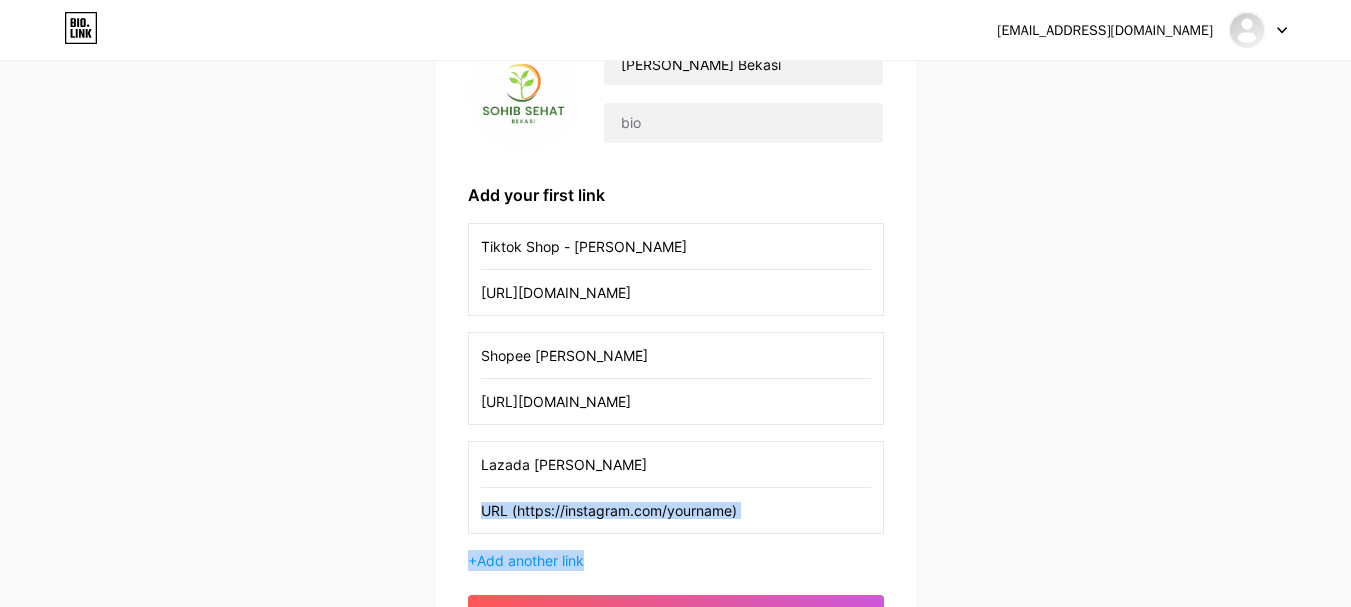 click at bounding box center (676, 510) 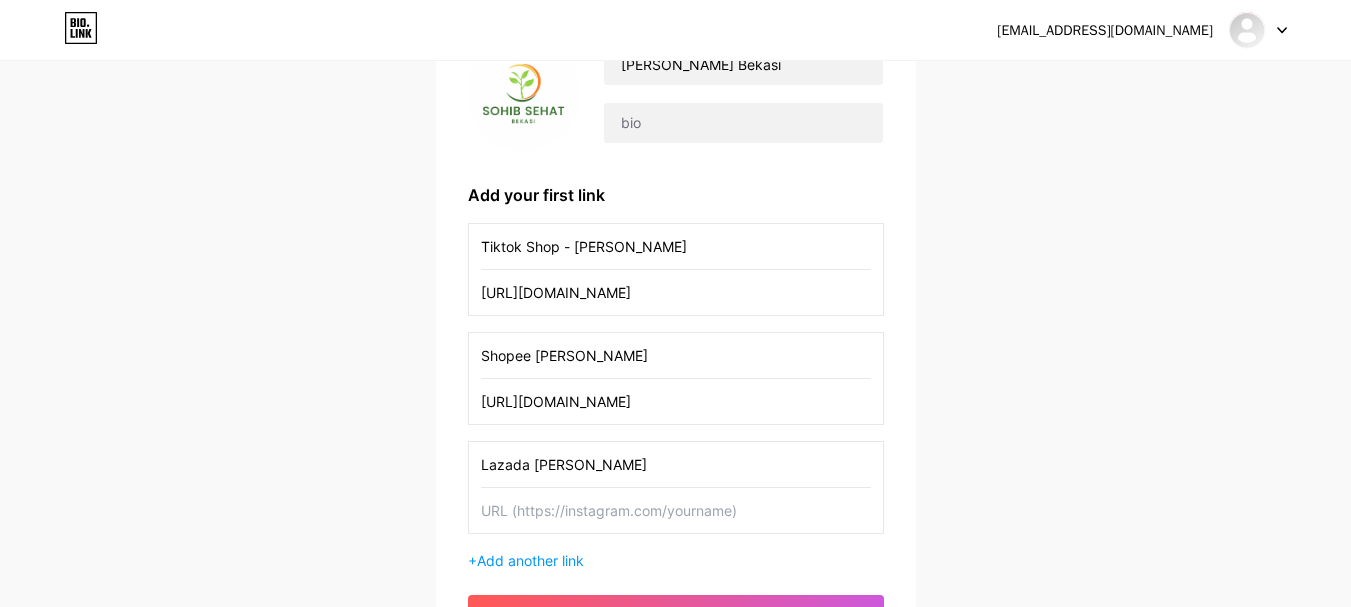 paste on "[URL][DOMAIN_NAME]" 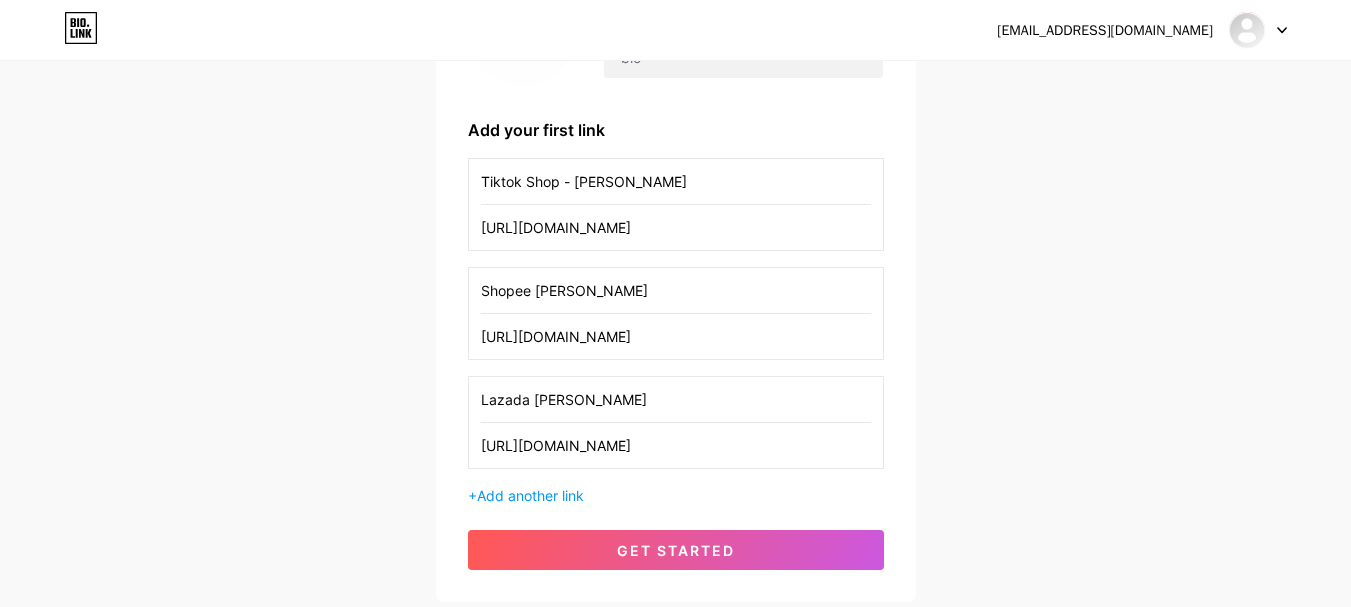 scroll, scrollTop: 300, scrollLeft: 0, axis: vertical 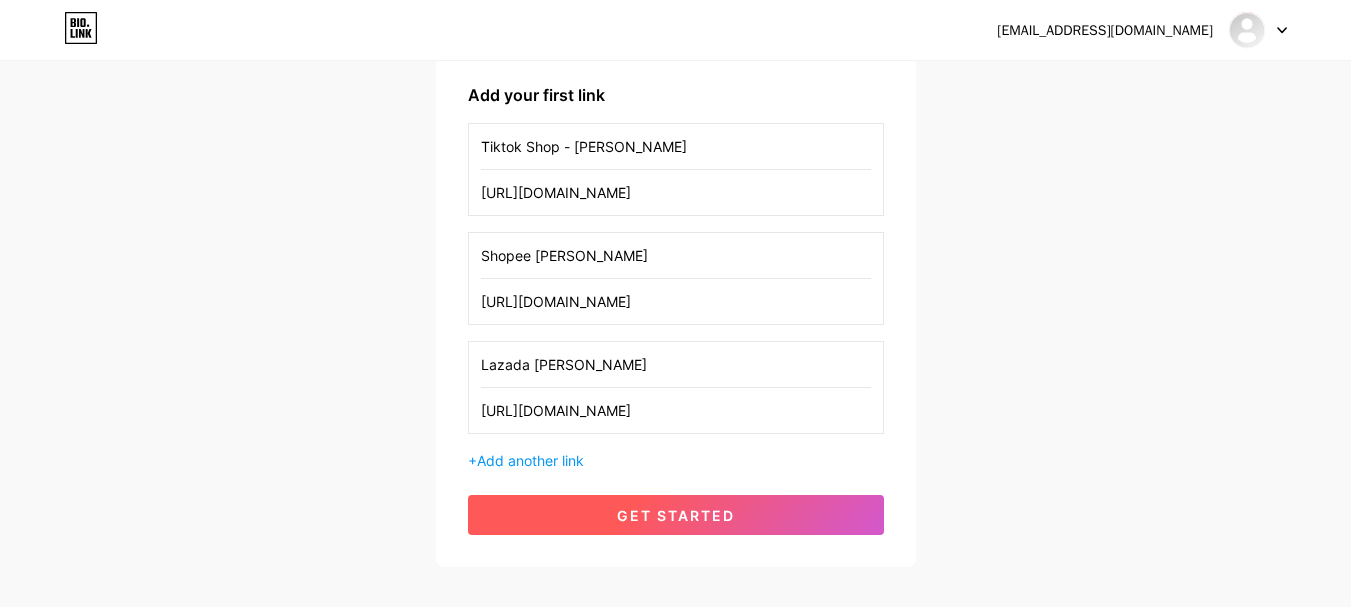 type on "[URL][DOMAIN_NAME]" 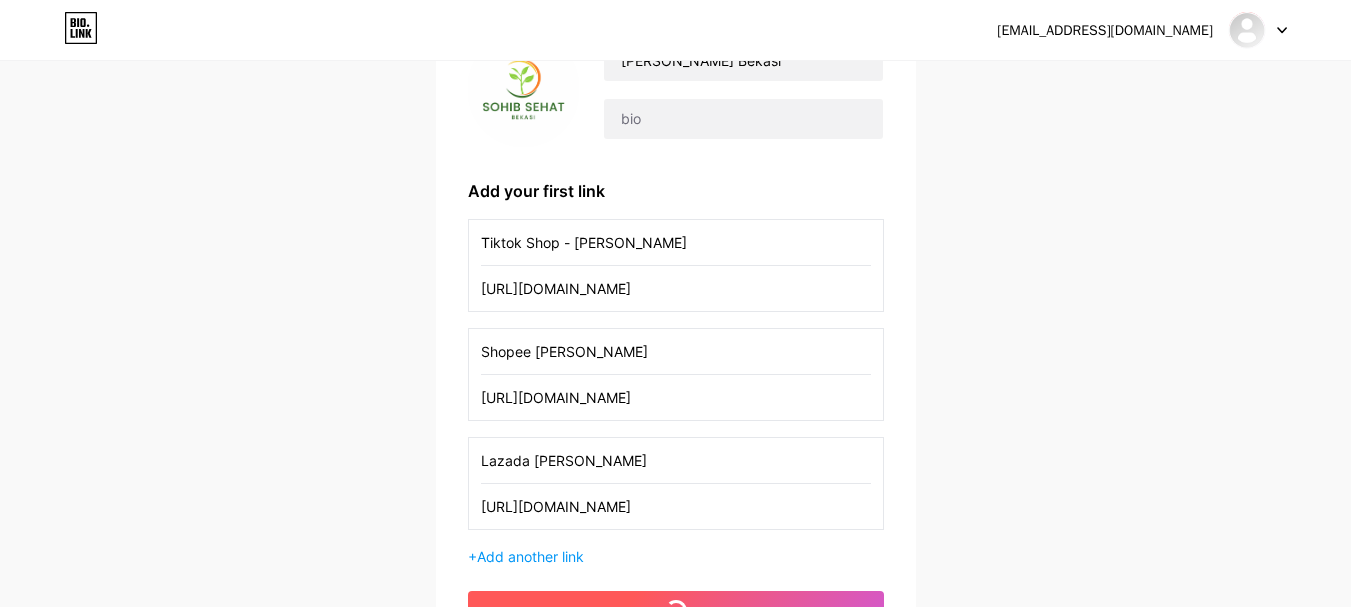 scroll, scrollTop: 100, scrollLeft: 0, axis: vertical 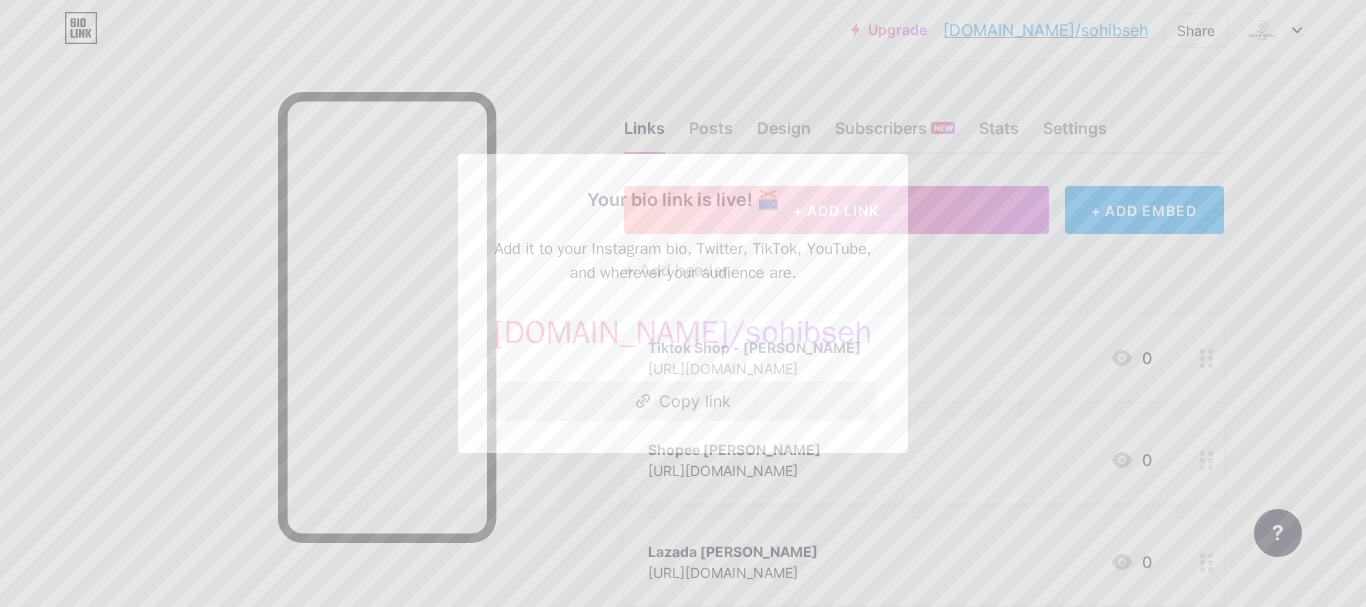 click on "Copy link" at bounding box center (683, 401) 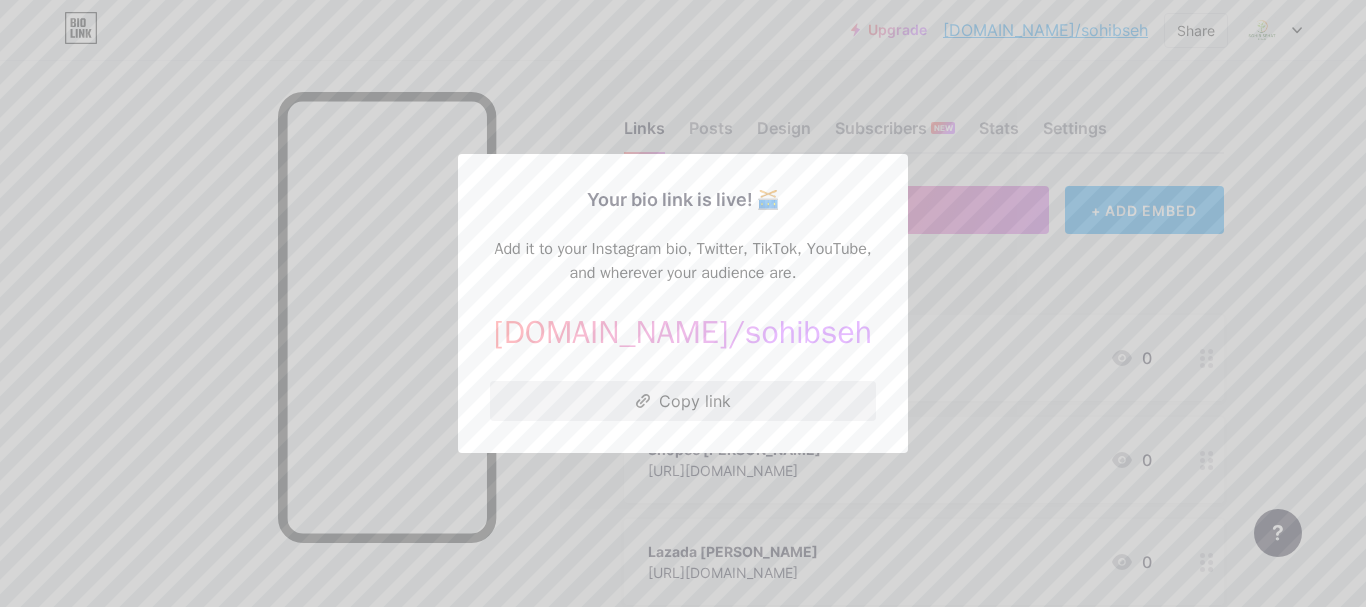 click on "Copy link" at bounding box center (683, 401) 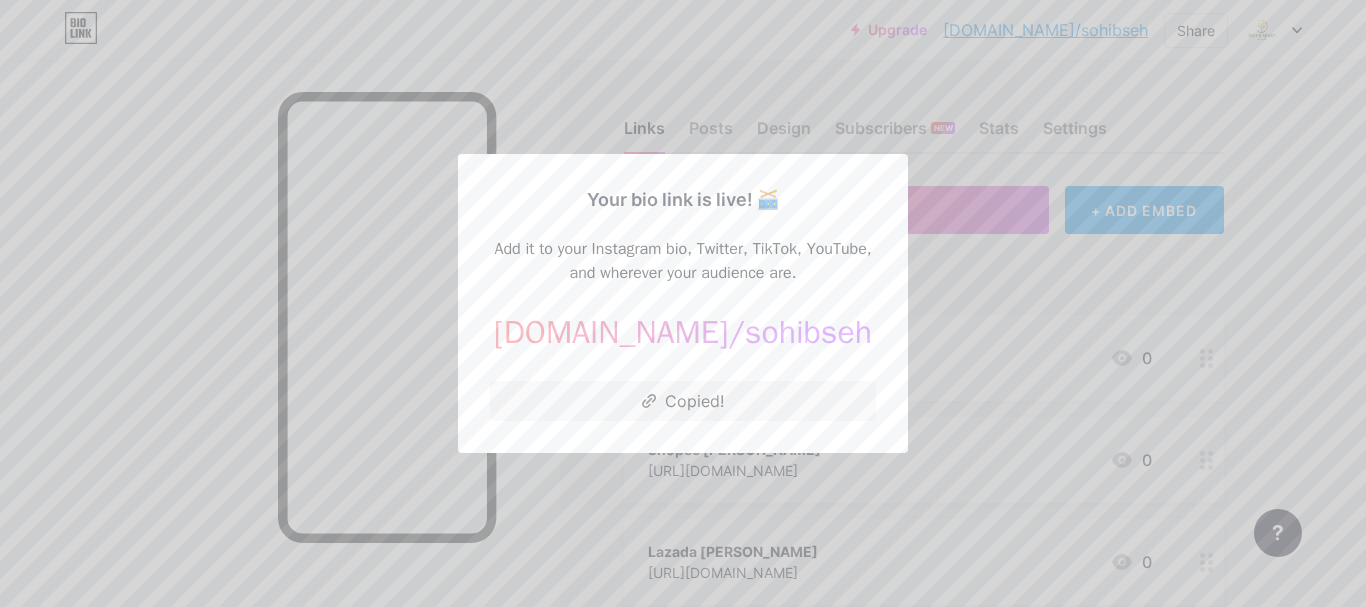 click at bounding box center [683, 303] 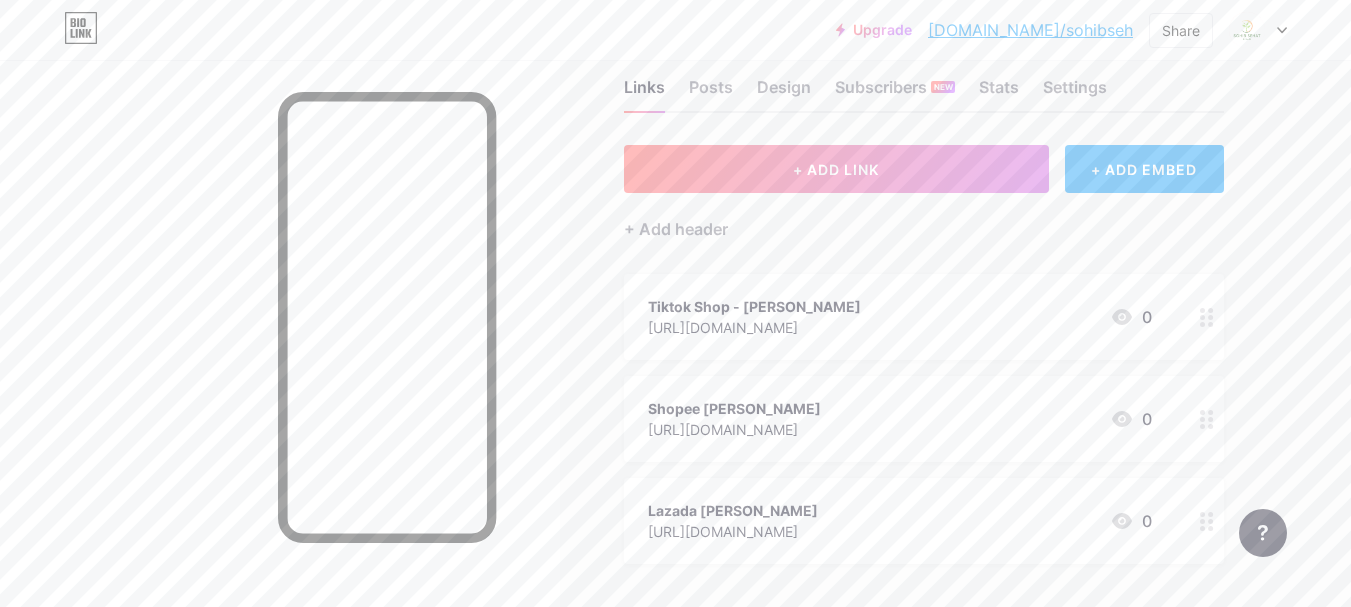 scroll, scrollTop: 0, scrollLeft: 0, axis: both 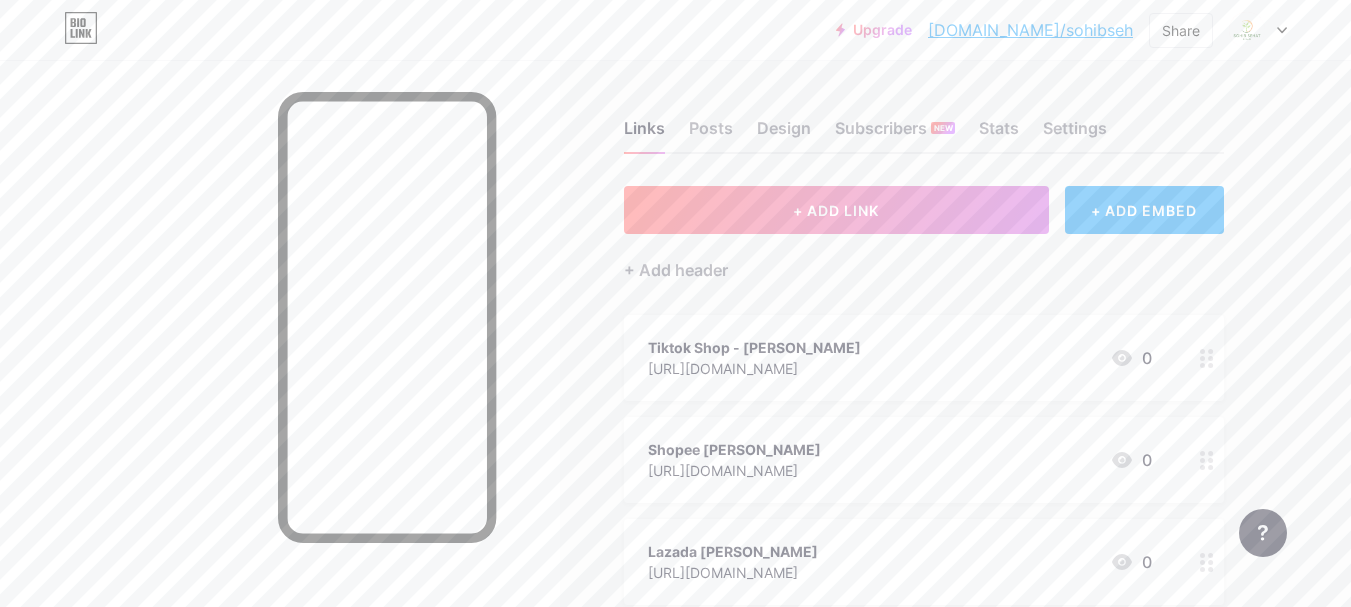 click on "Links
Posts
Design
Subscribers
NEW
Stats
Settings" at bounding box center (924, 119) 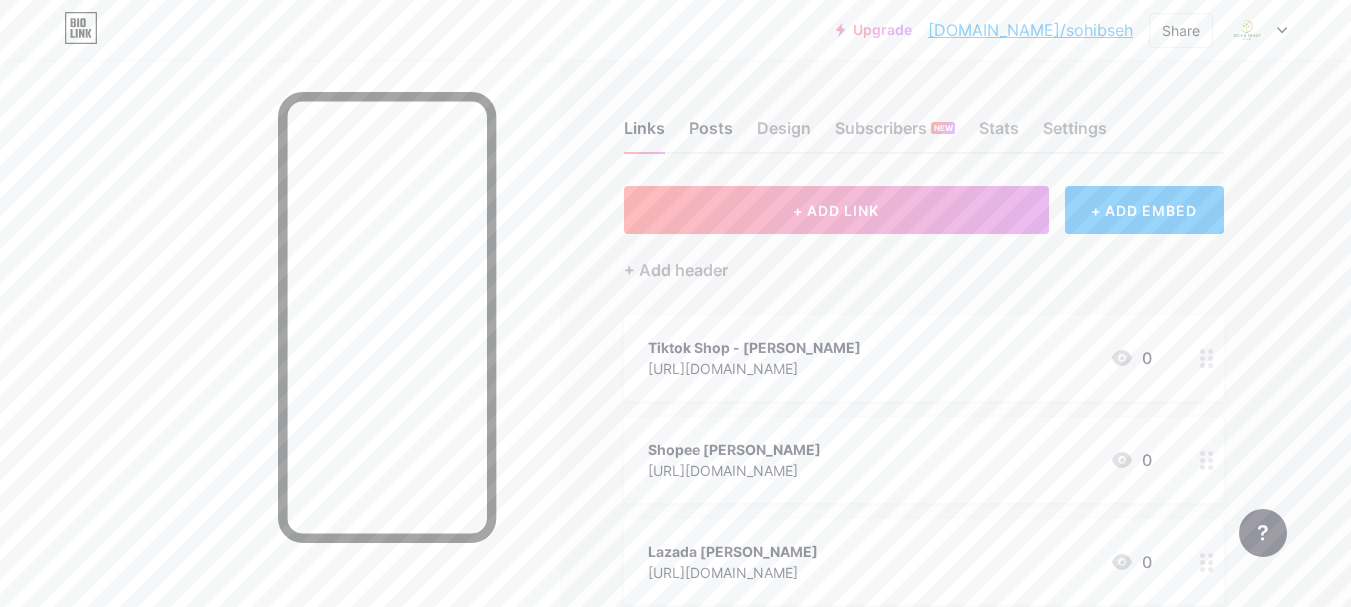 click on "Posts" at bounding box center [711, 134] 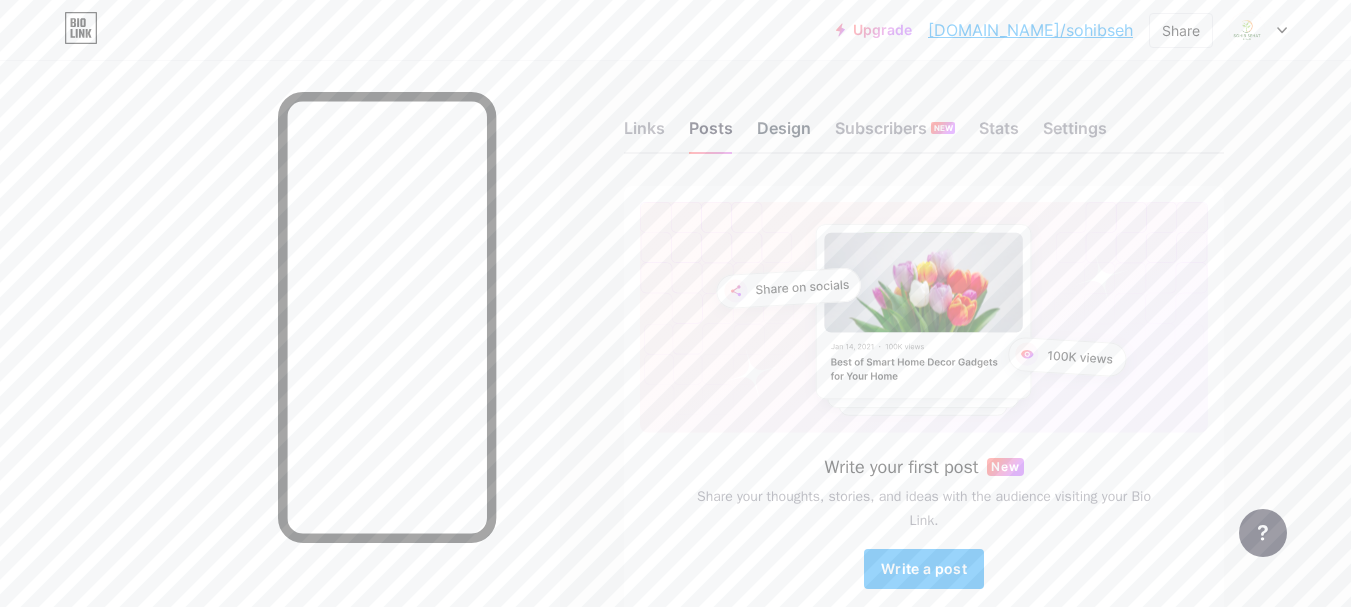 click on "Design" at bounding box center (784, 134) 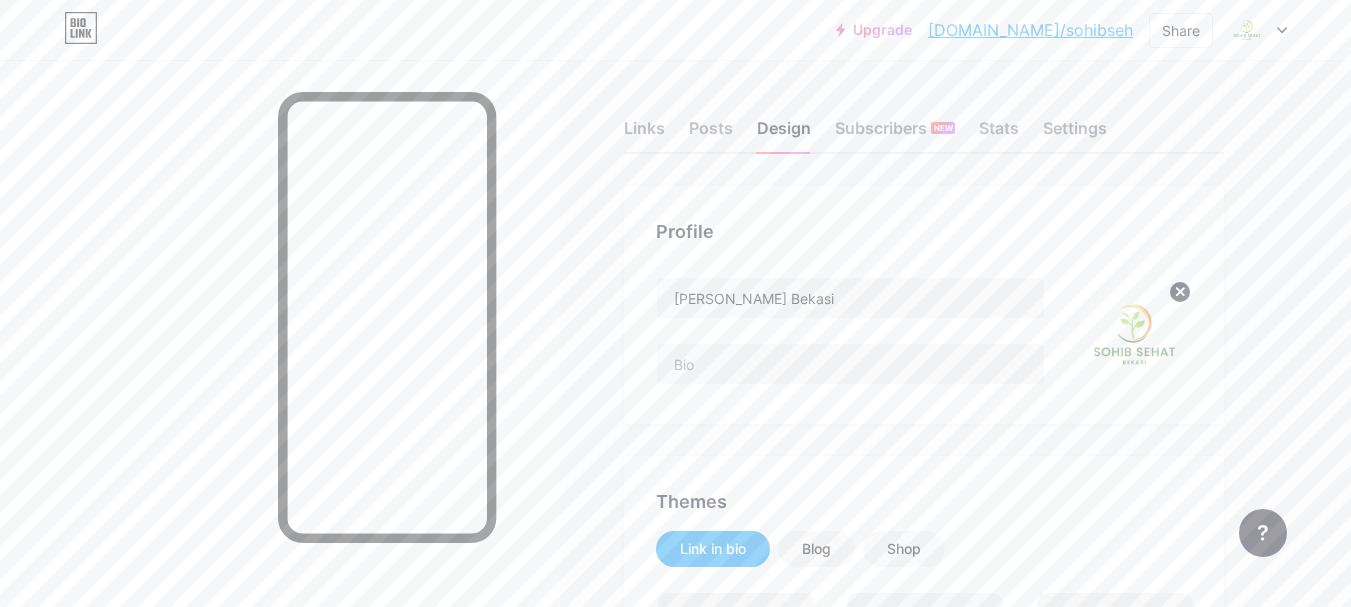 click on "Links
Posts
Design
Subscribers
NEW
Stats
Settings" at bounding box center [924, 119] 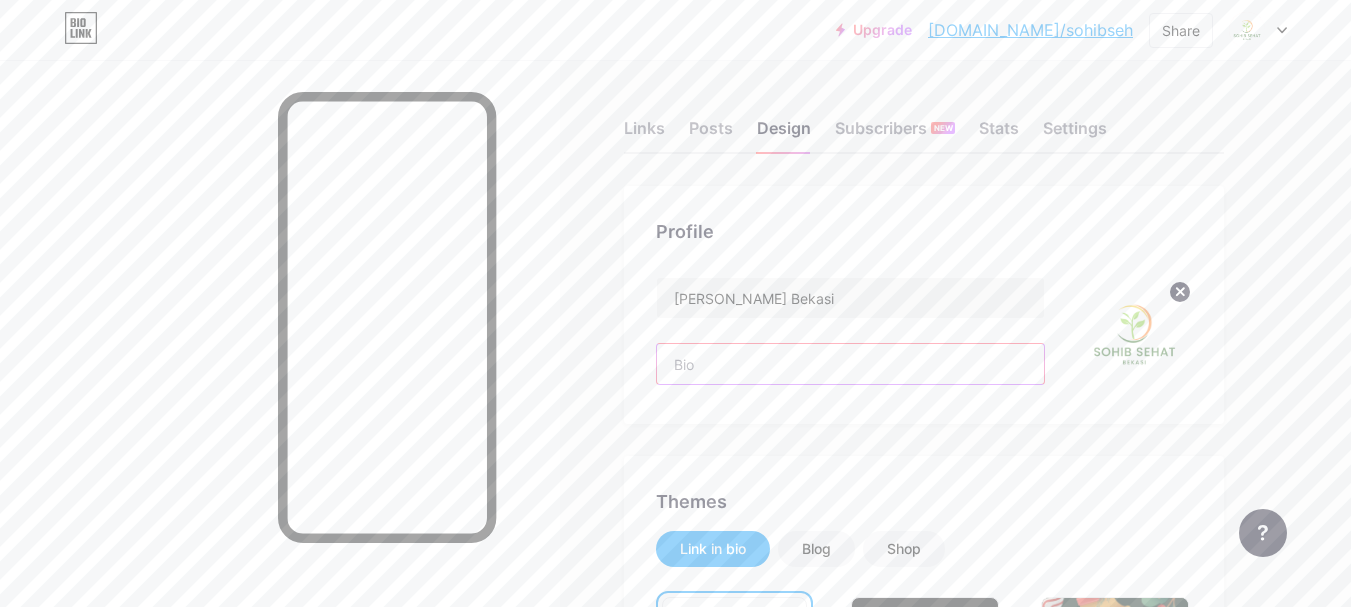 click at bounding box center (850, 364) 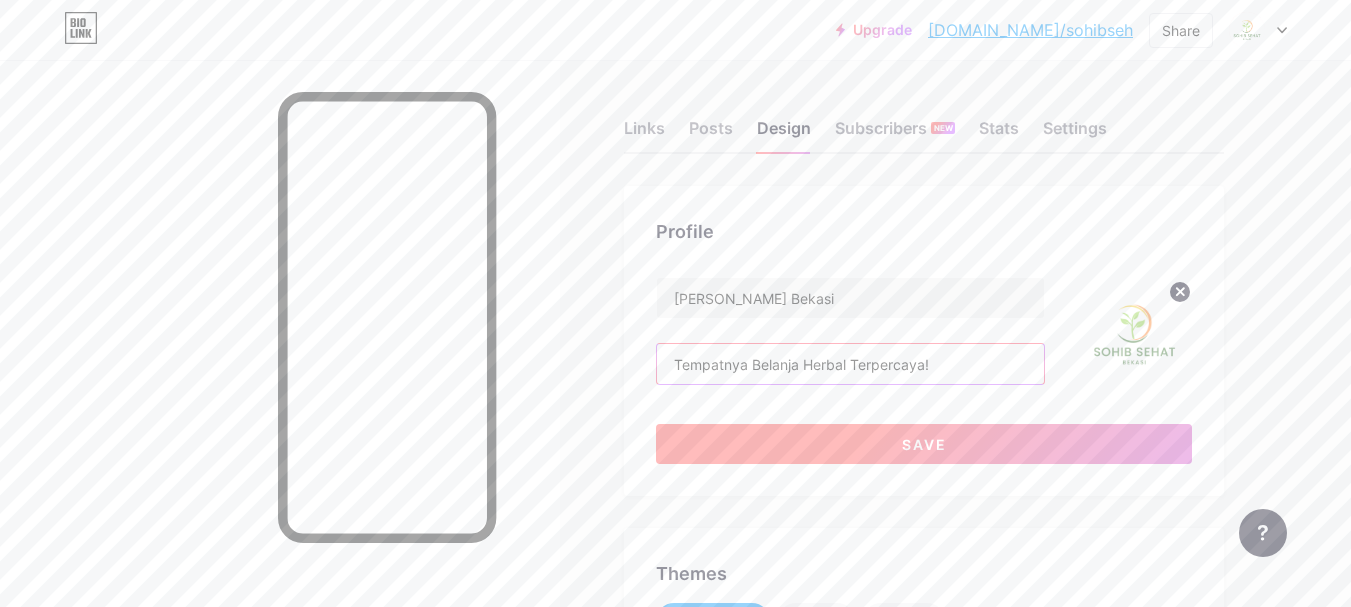 type on "Tempatnya Belanja Herbal Terpercaya!" 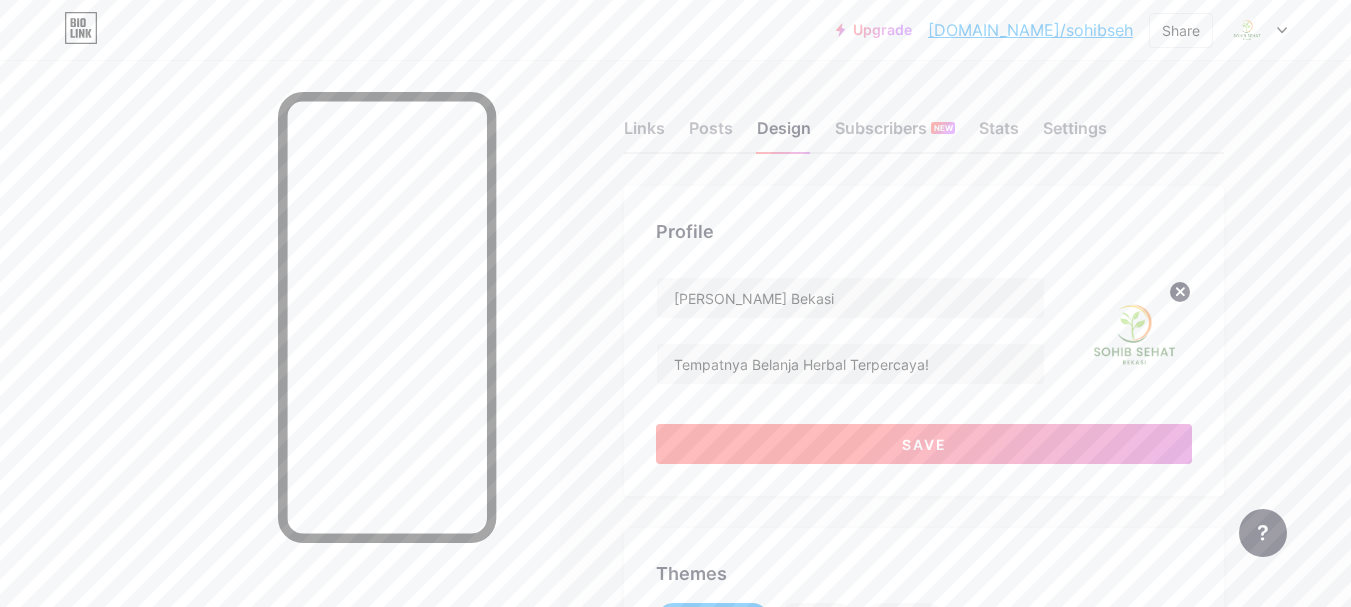 click on "Save" at bounding box center [924, 444] 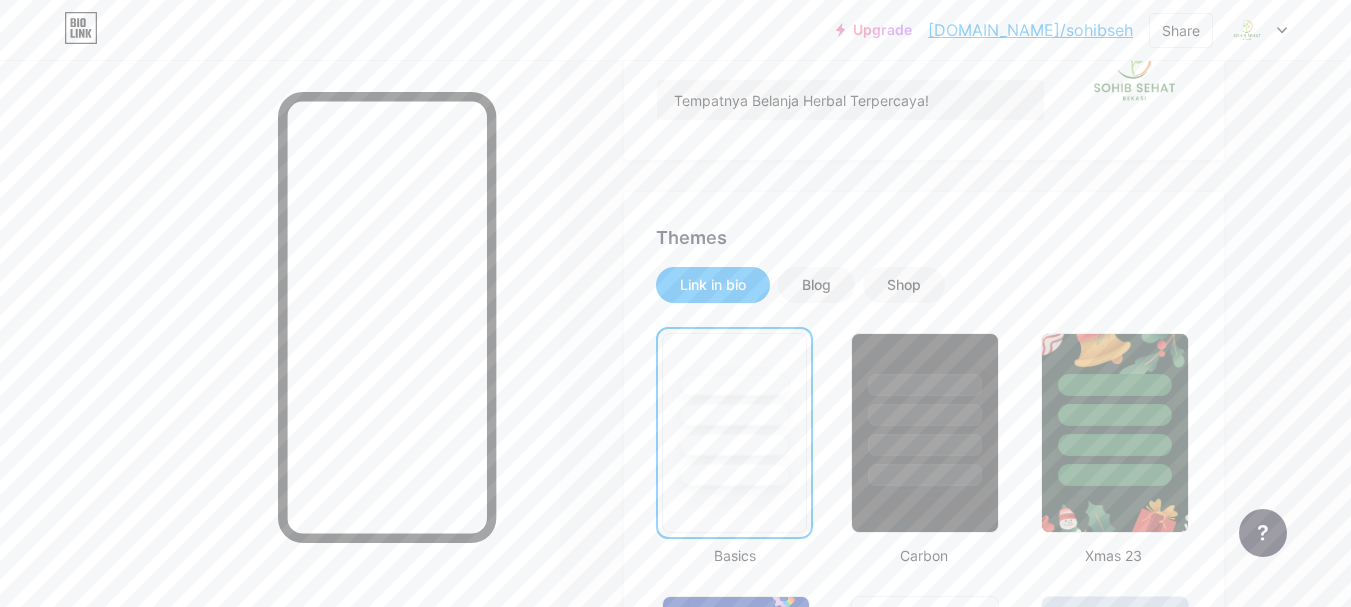 scroll, scrollTop: 300, scrollLeft: 0, axis: vertical 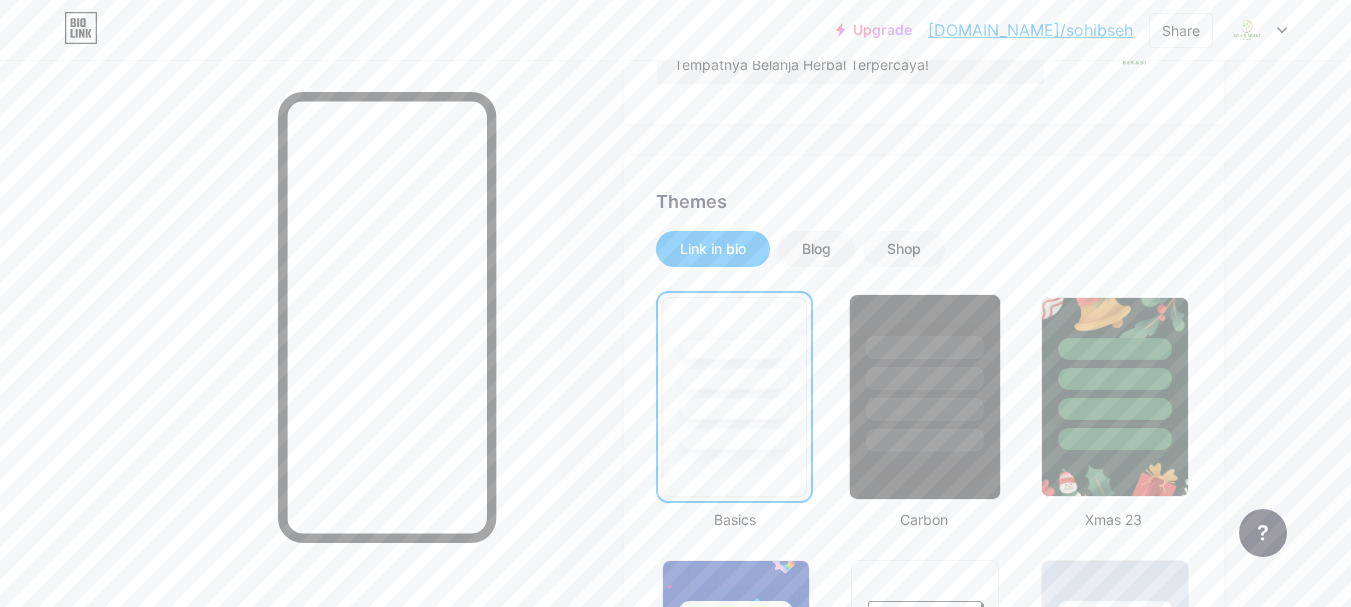 click at bounding box center [925, 347] 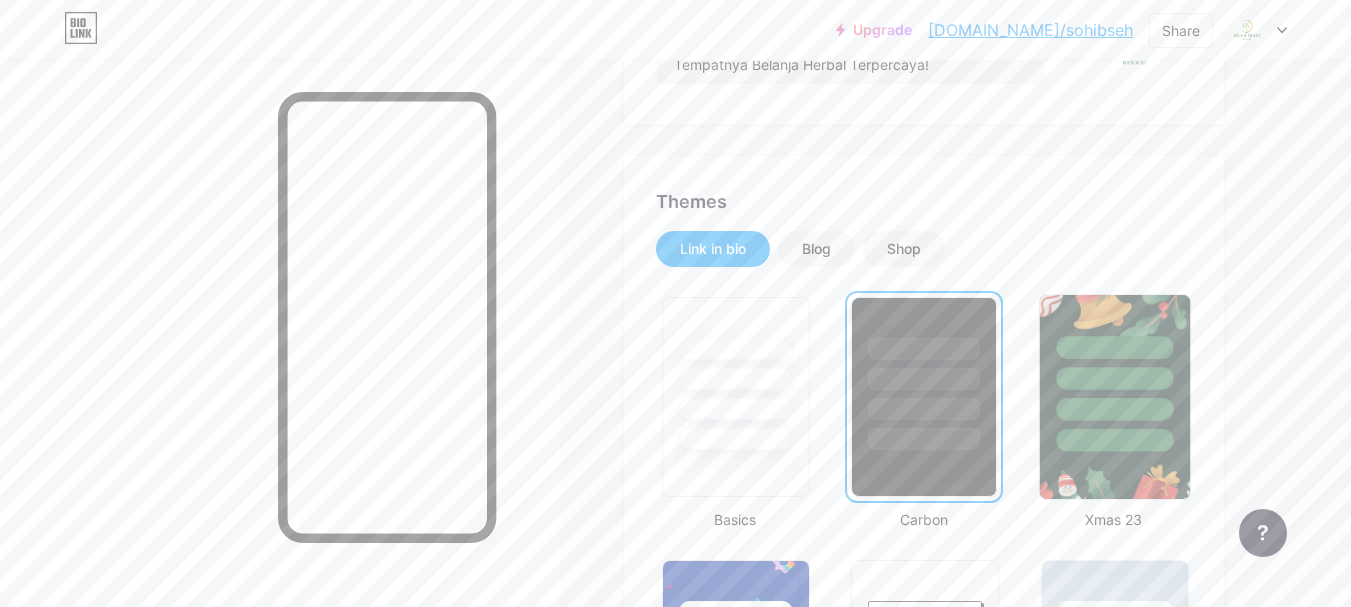 click at bounding box center [1114, 373] 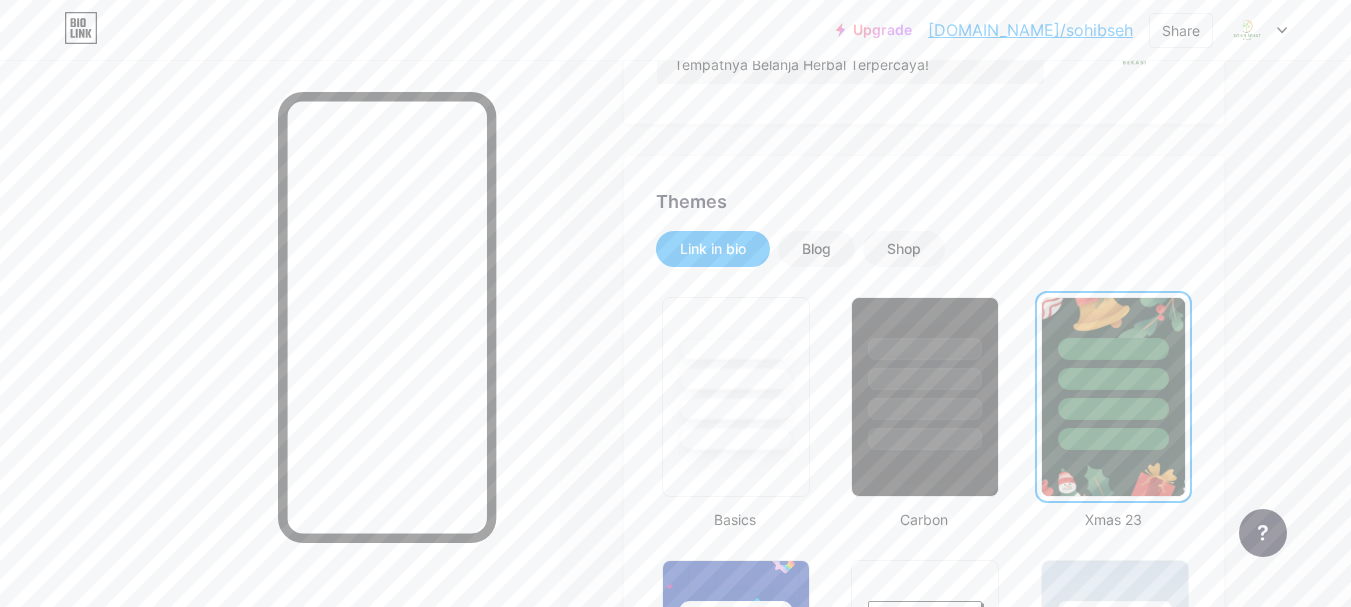 scroll, scrollTop: 500, scrollLeft: 0, axis: vertical 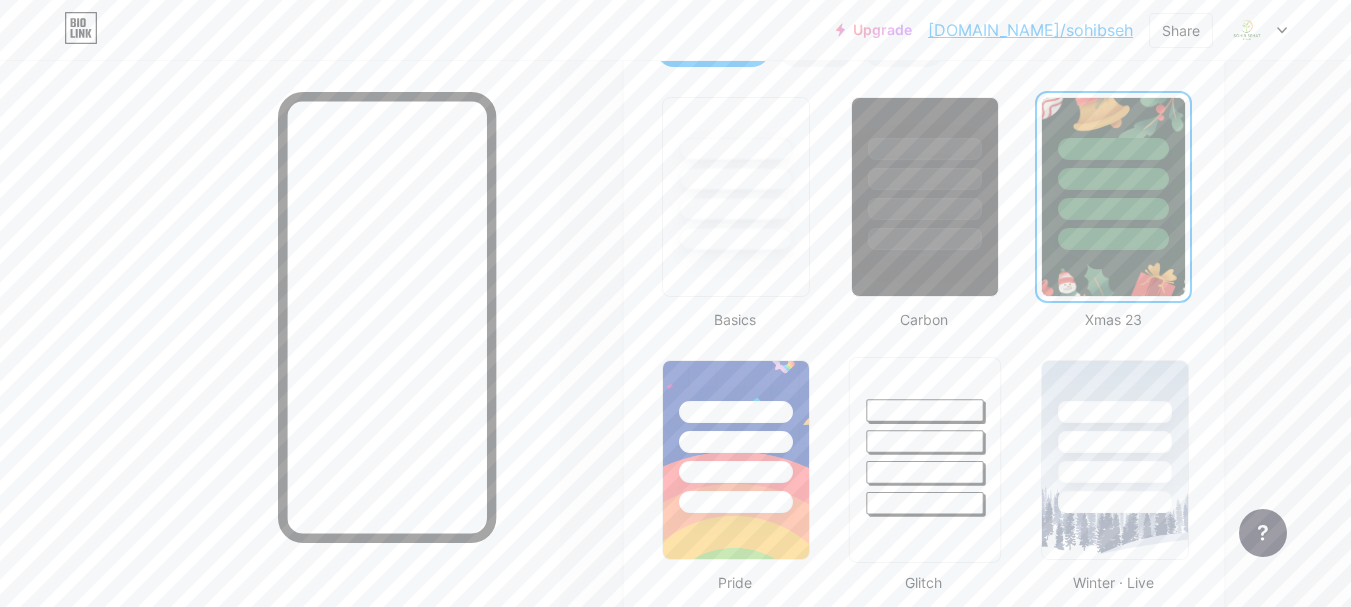 click at bounding box center (925, 441) 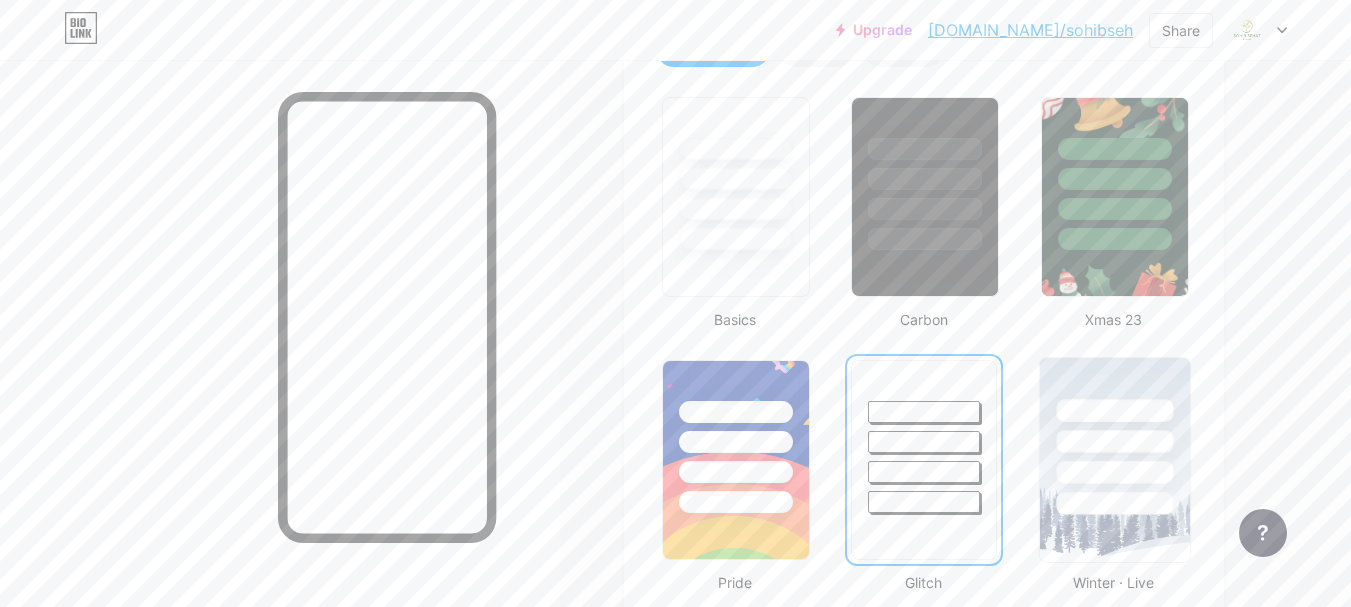 click at bounding box center [1114, 410] 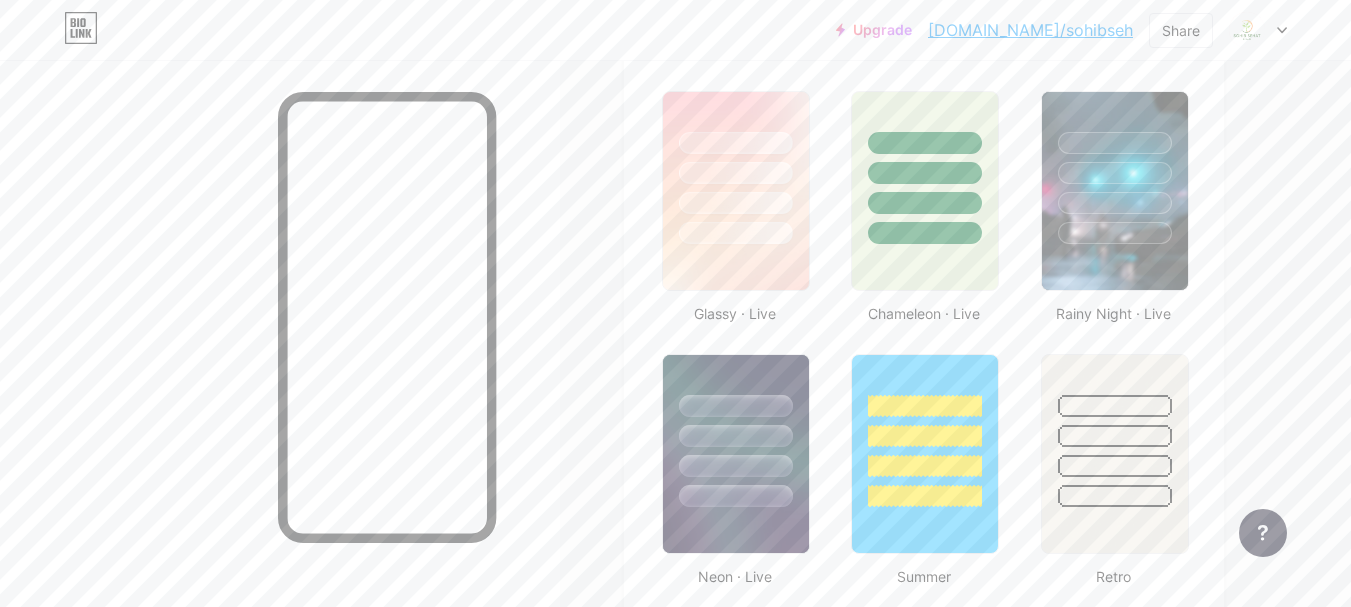 scroll, scrollTop: 1000, scrollLeft: 0, axis: vertical 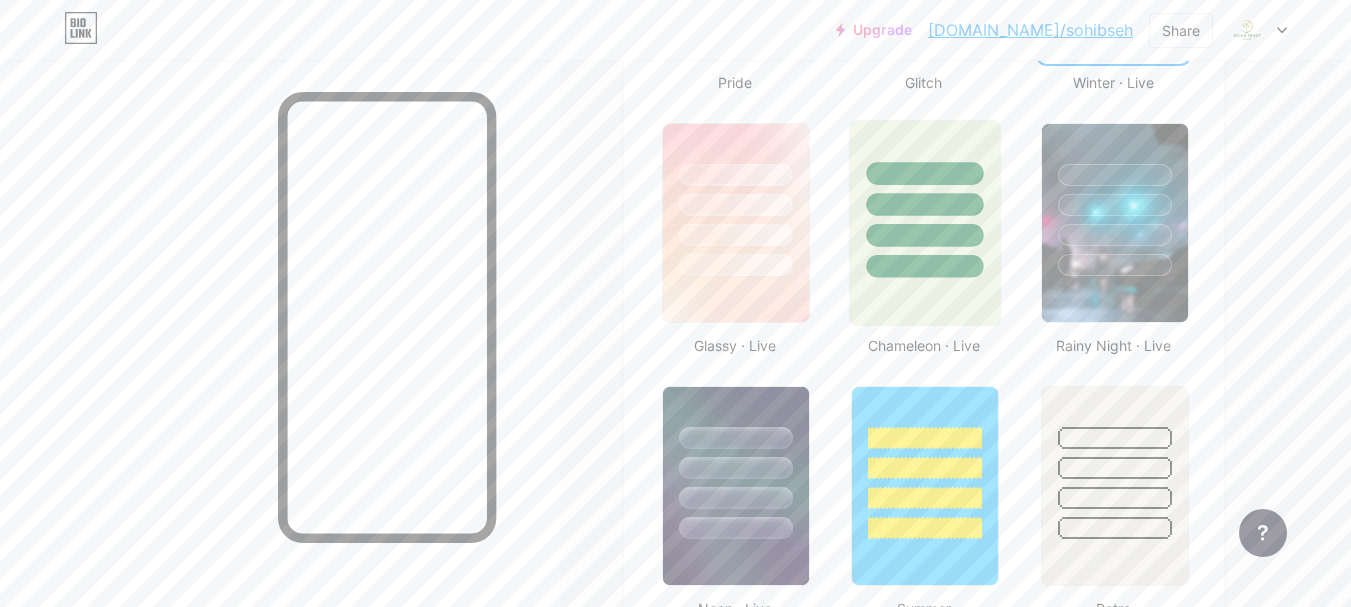 click at bounding box center (925, 223) 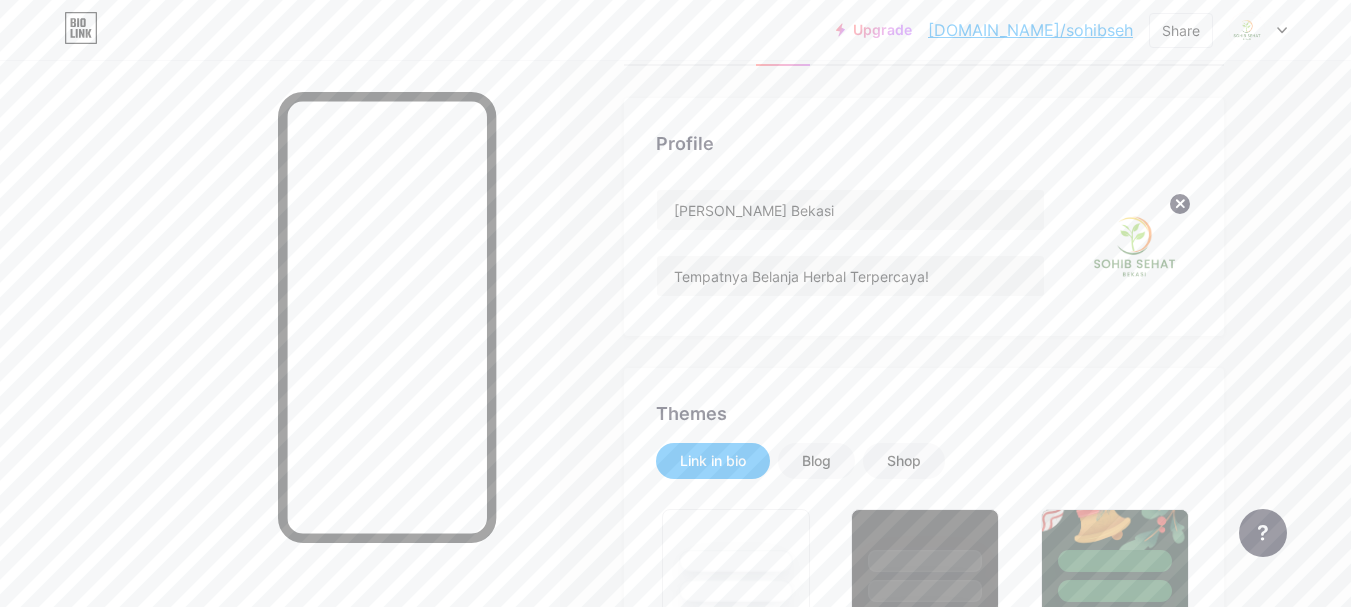 scroll, scrollTop: 0, scrollLeft: 0, axis: both 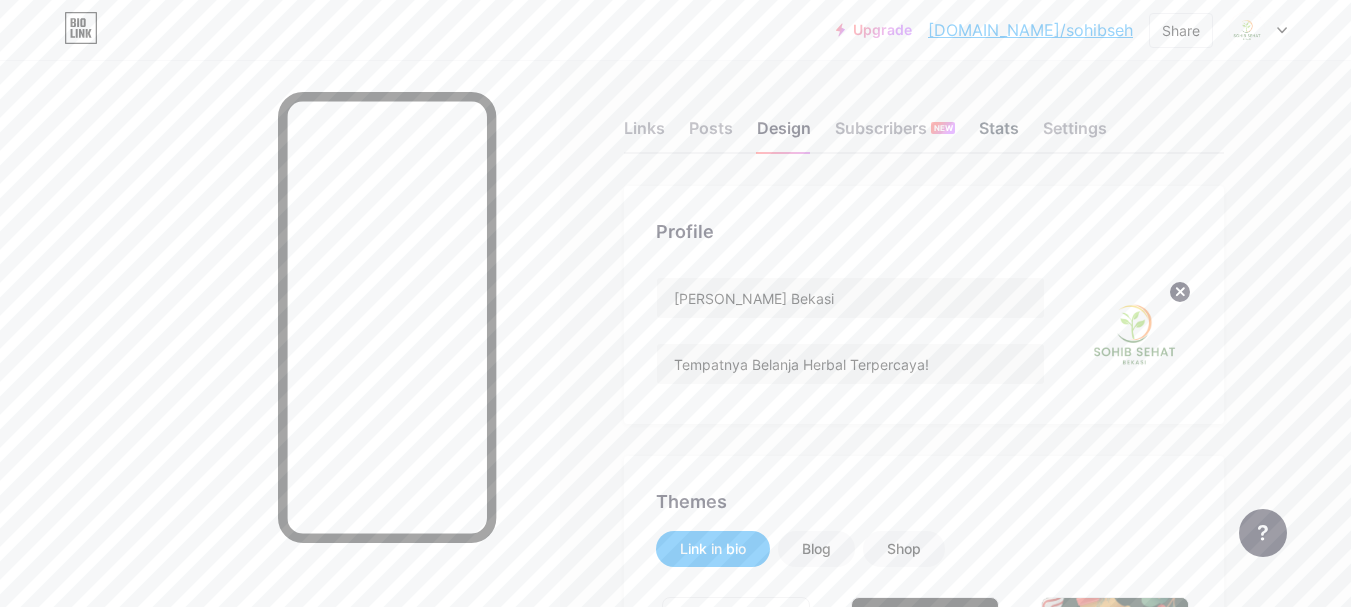 click on "Stats" at bounding box center (999, 134) 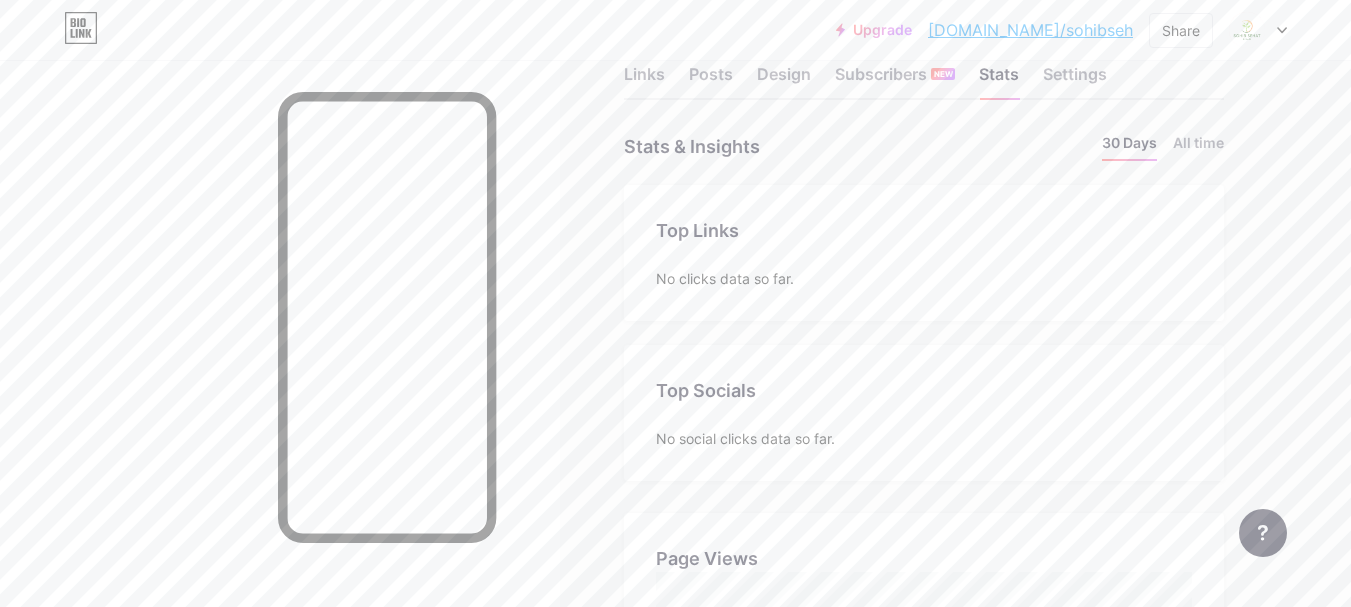 scroll, scrollTop: 132, scrollLeft: 0, axis: vertical 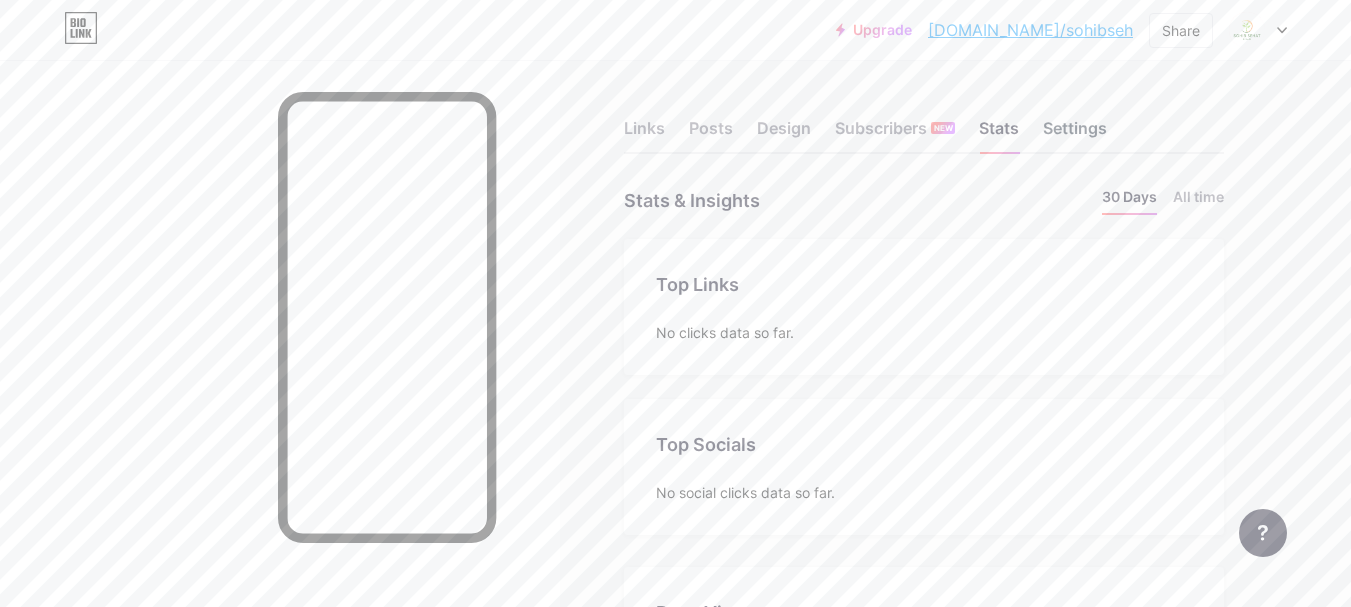 click on "Settings" at bounding box center [1075, 134] 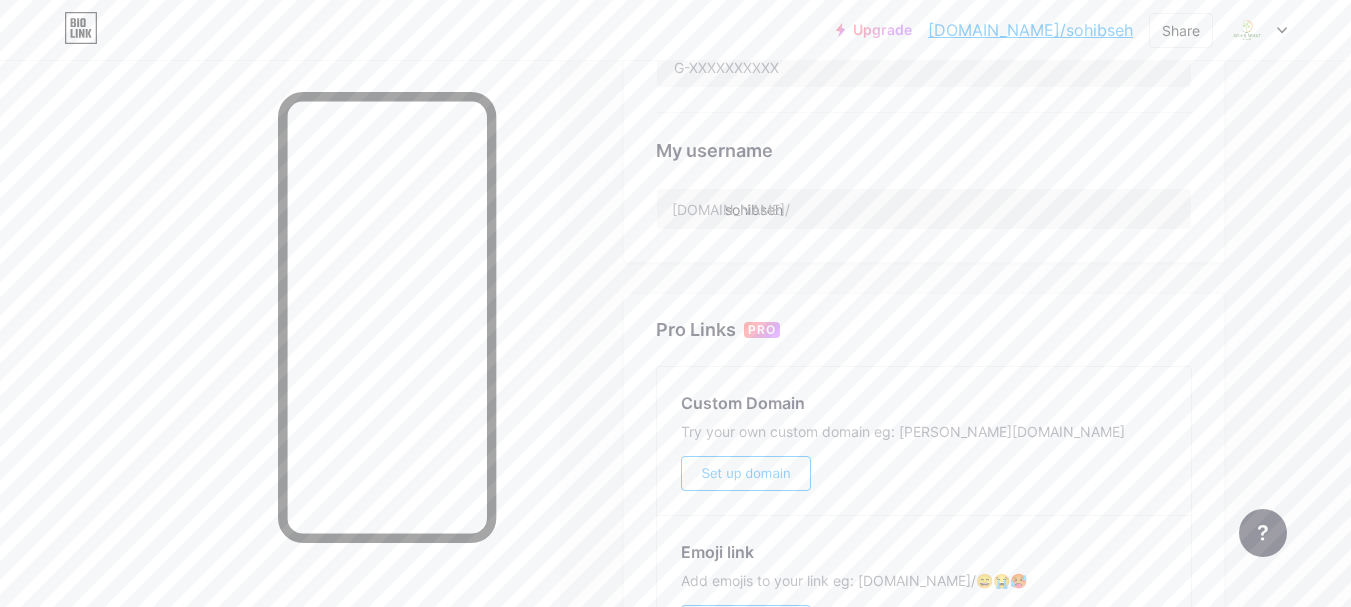scroll, scrollTop: 700, scrollLeft: 0, axis: vertical 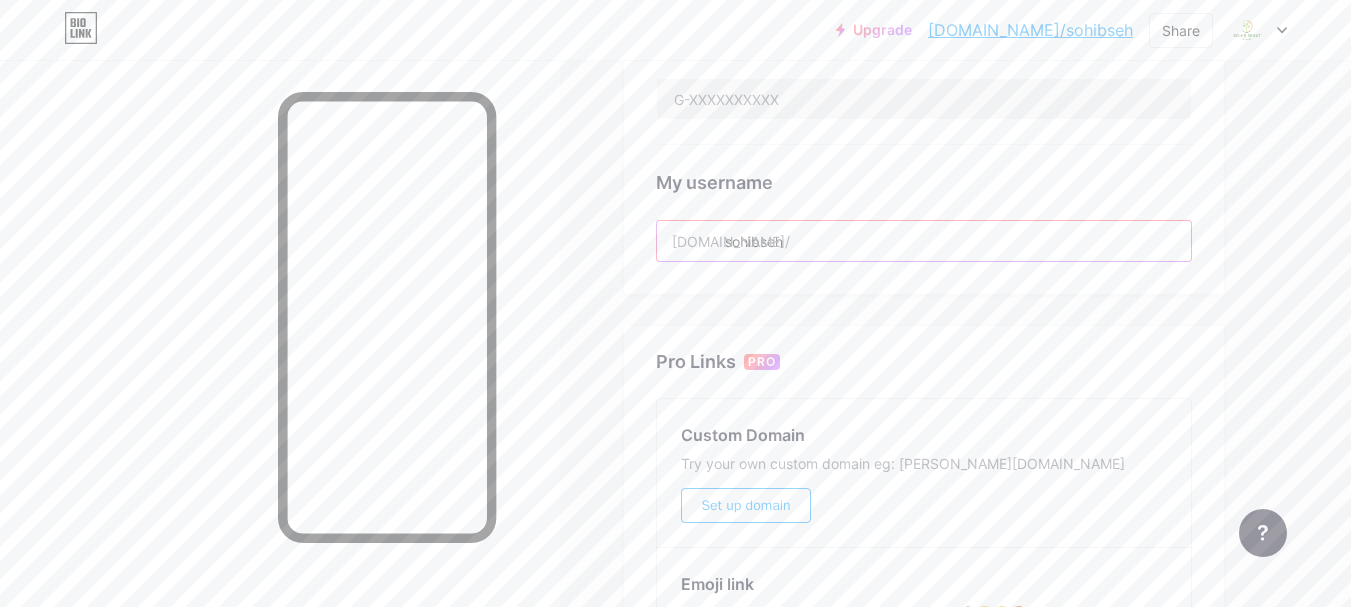 click on "sohibseh" at bounding box center (924, 241) 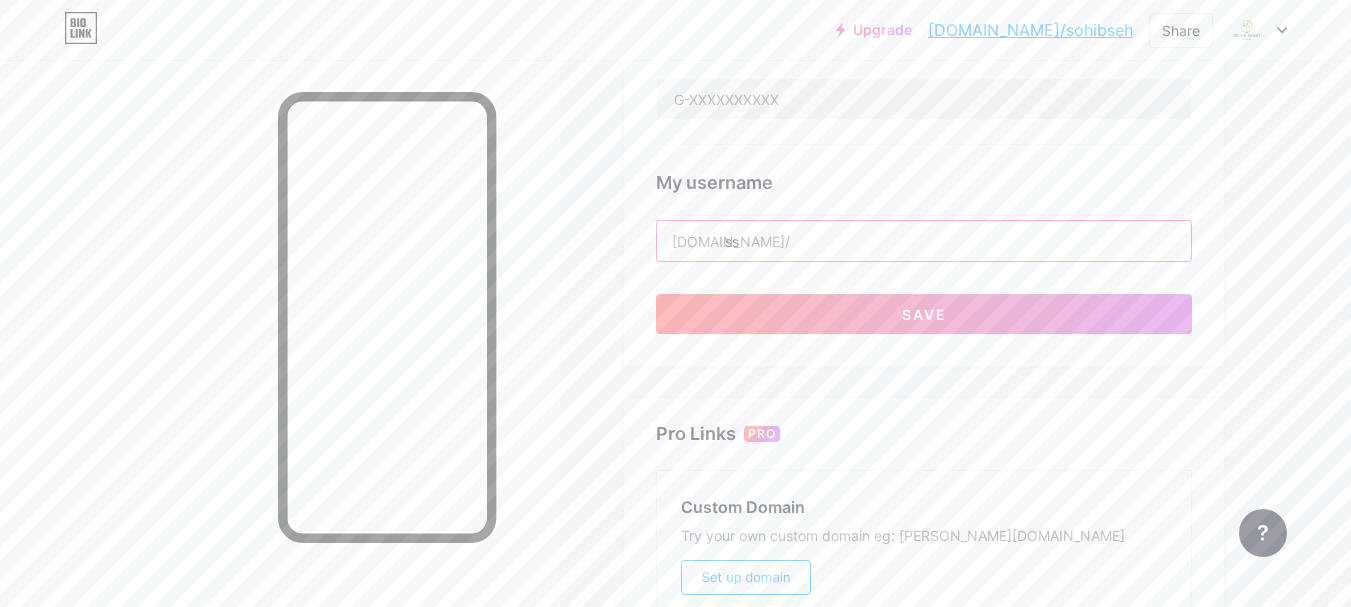 type on "s" 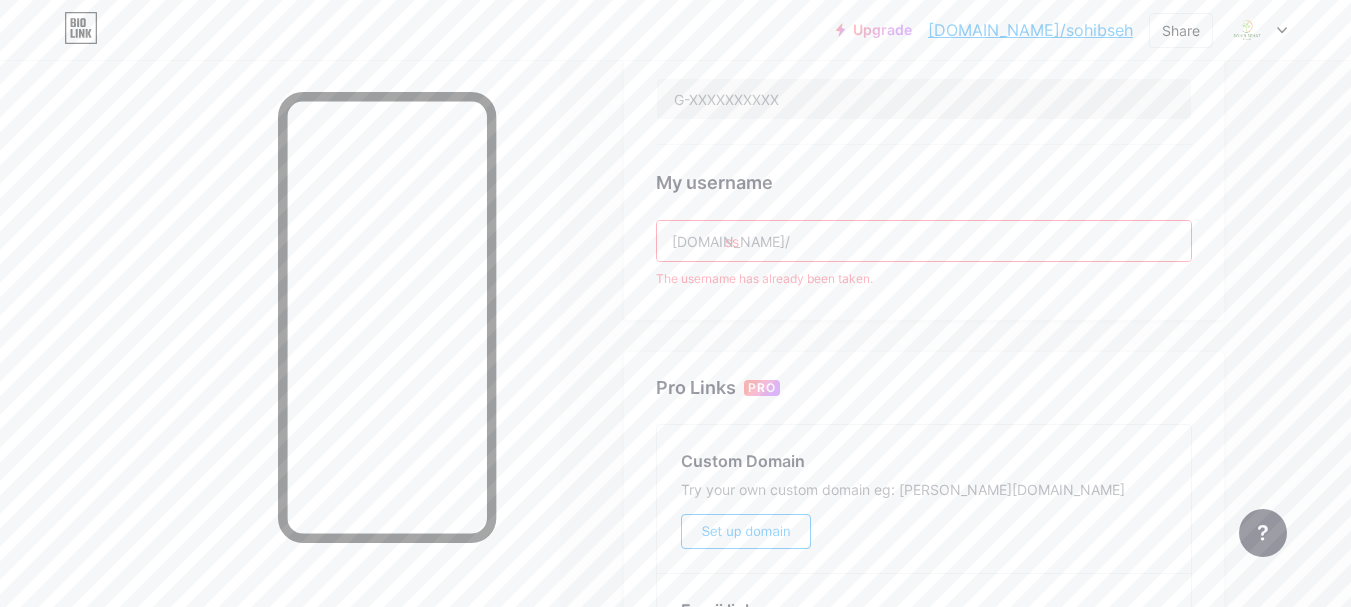 type on "s" 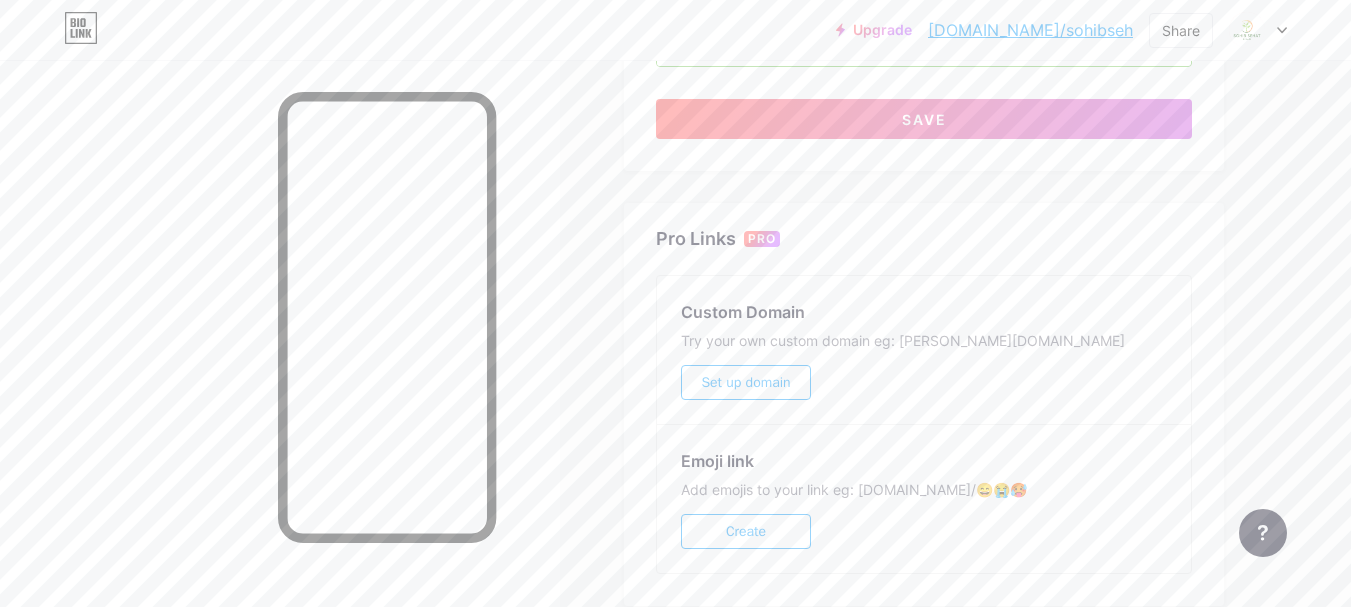 scroll, scrollTop: 900, scrollLeft: 0, axis: vertical 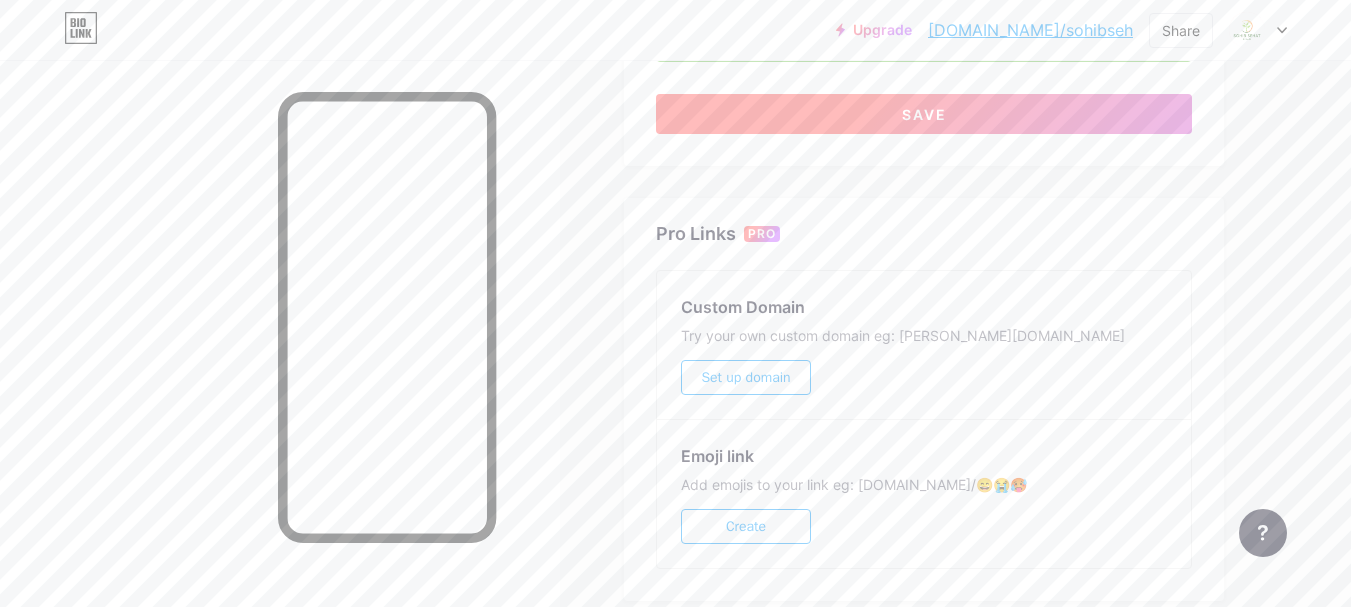 type on "sohibsehatbks" 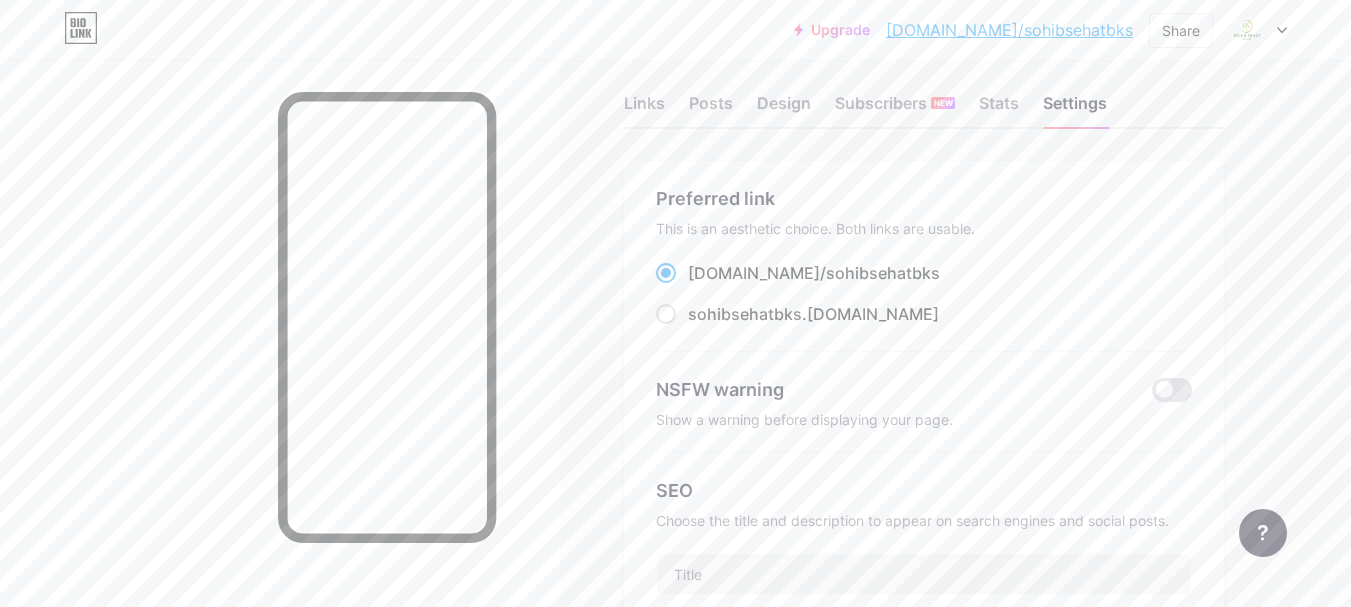 scroll, scrollTop: 0, scrollLeft: 0, axis: both 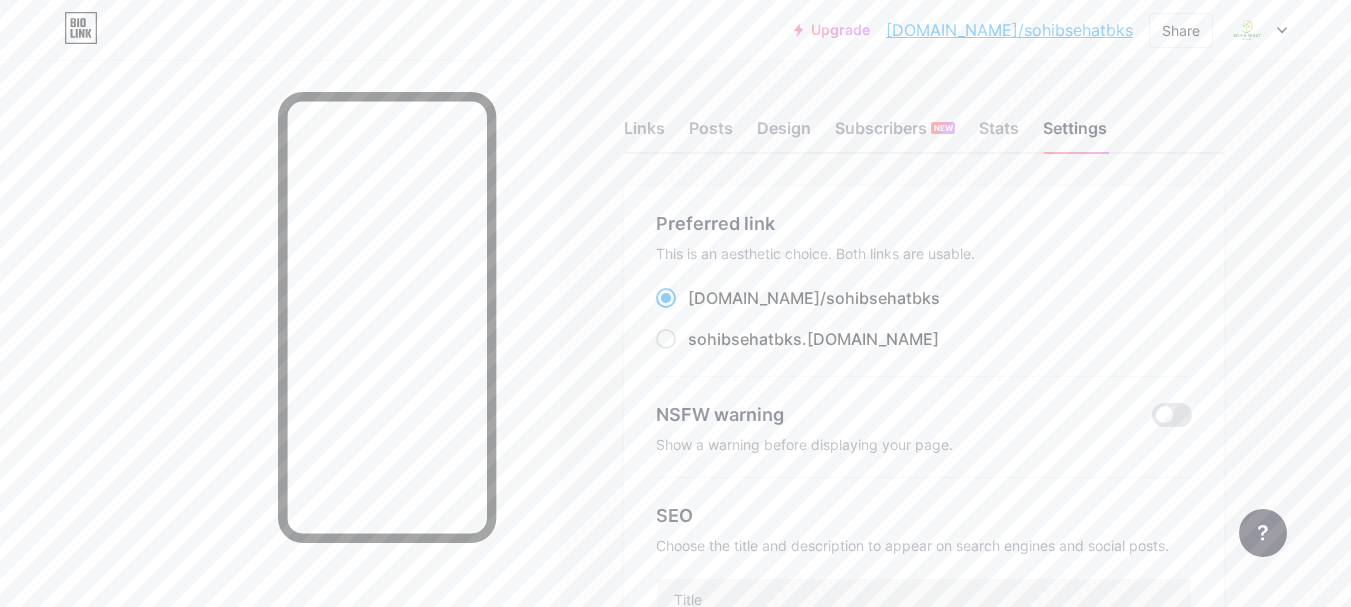 click on "[DOMAIN_NAME]/sohibsehatbks" at bounding box center [1009, 30] 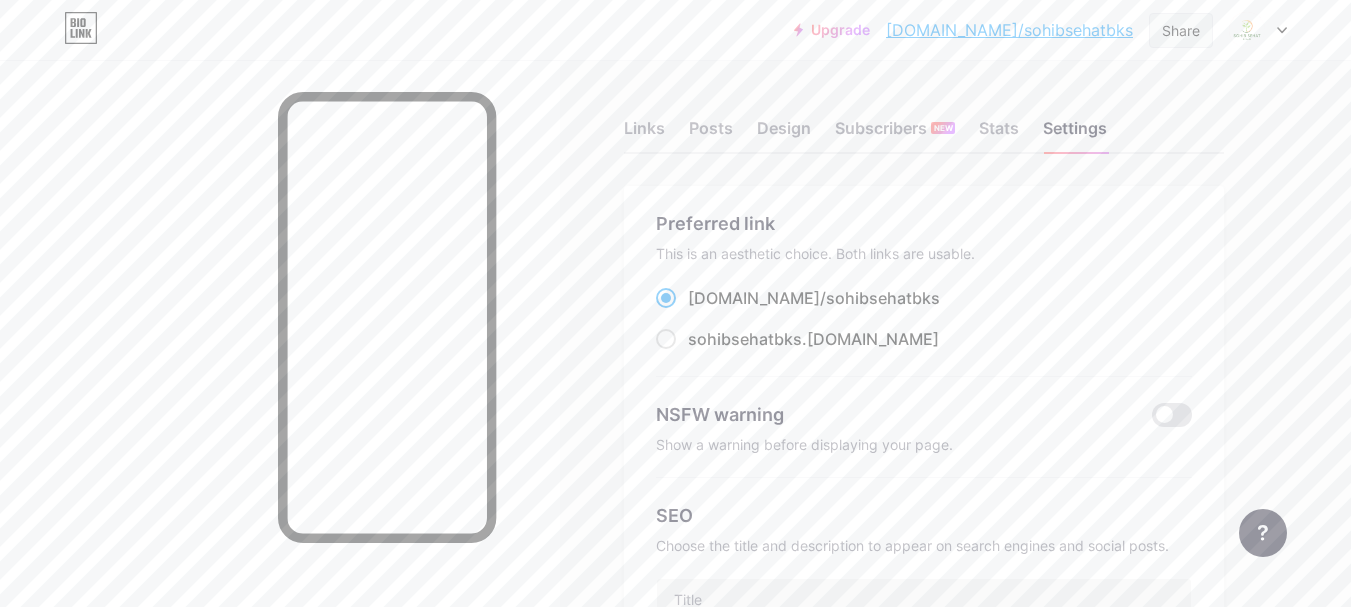 click on "Share" at bounding box center [1181, 30] 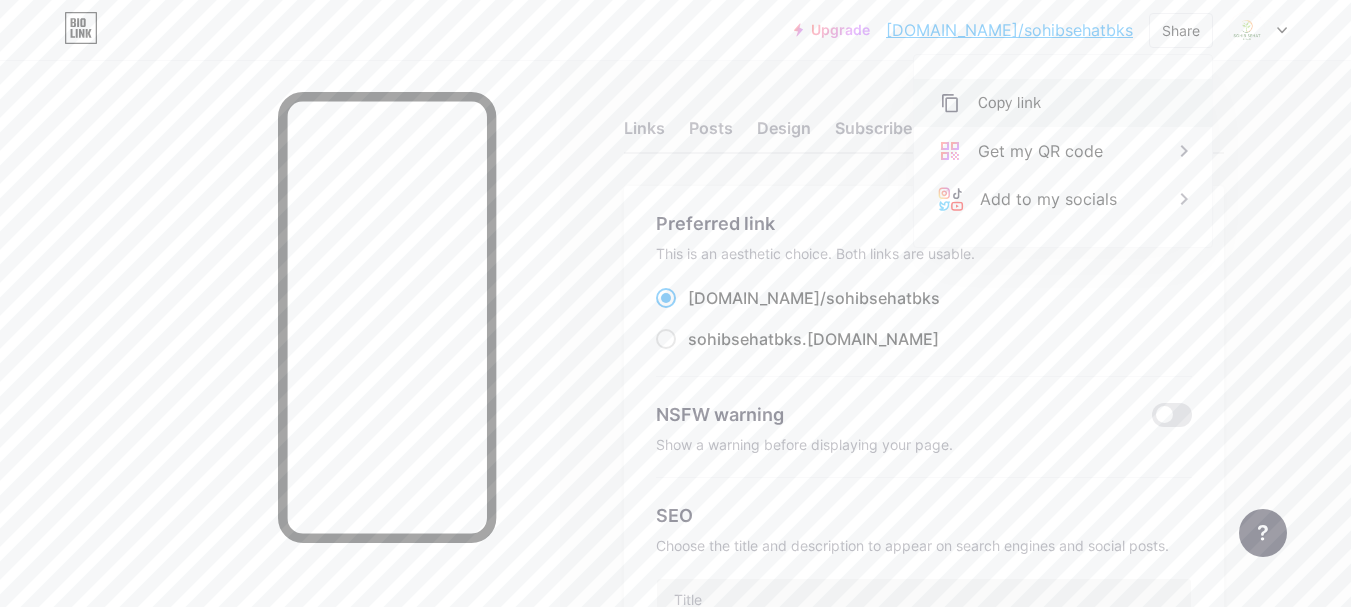 click on "Copy link" at bounding box center [1063, 103] 